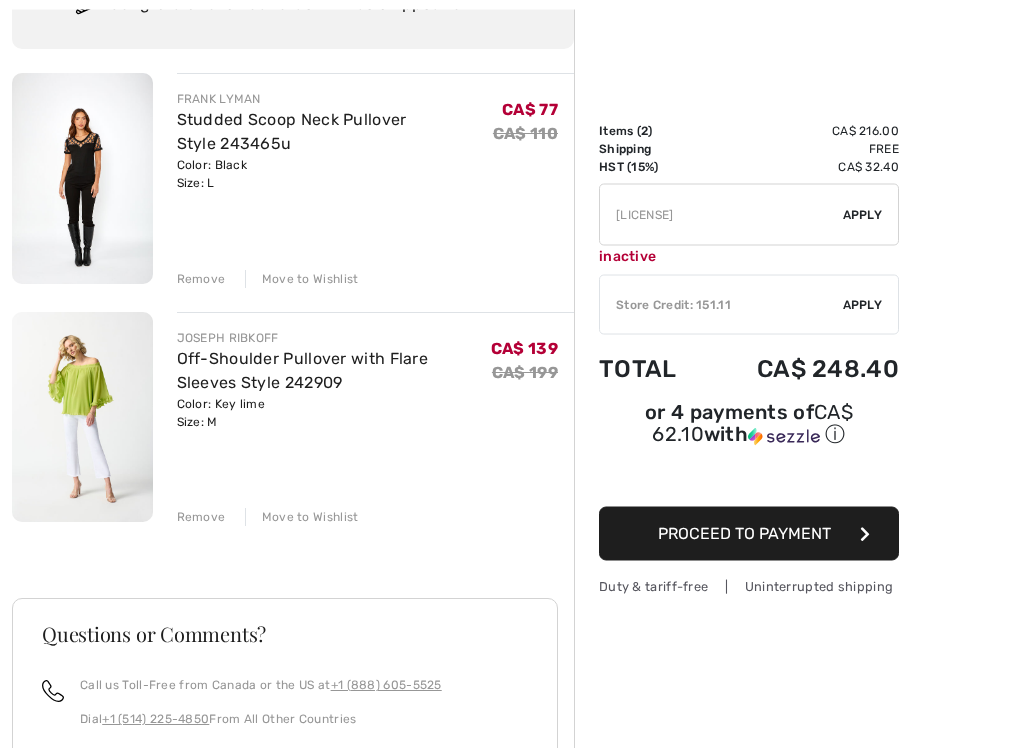 scroll, scrollTop: 194, scrollLeft: 0, axis: vertical 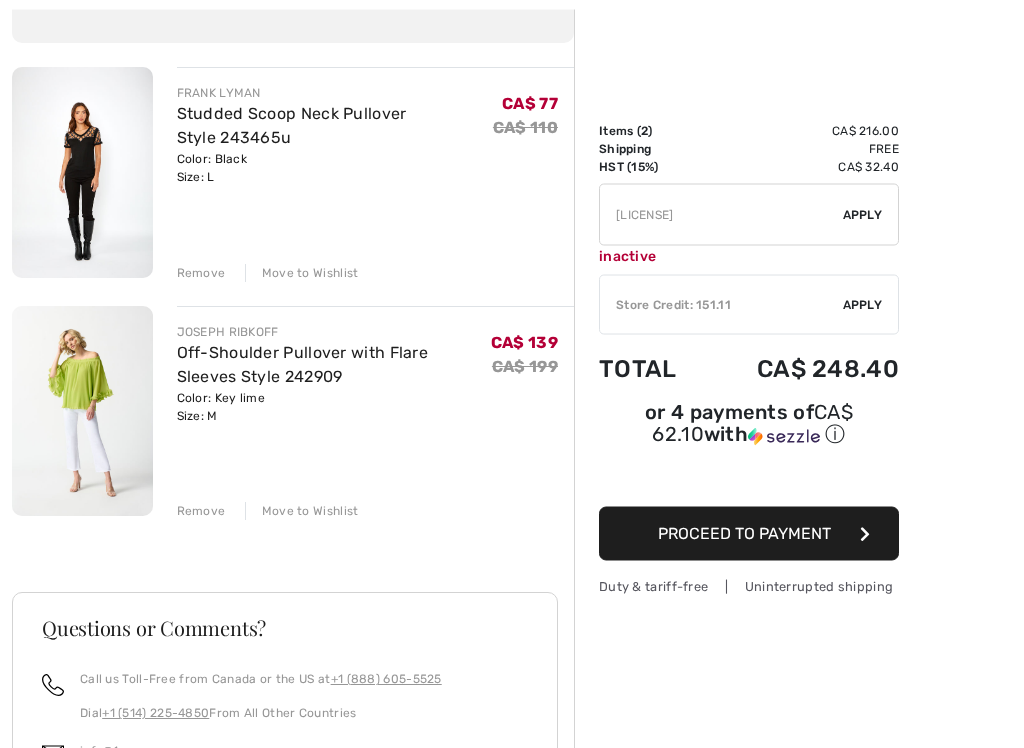 click on "Remove" at bounding box center [201, 512] 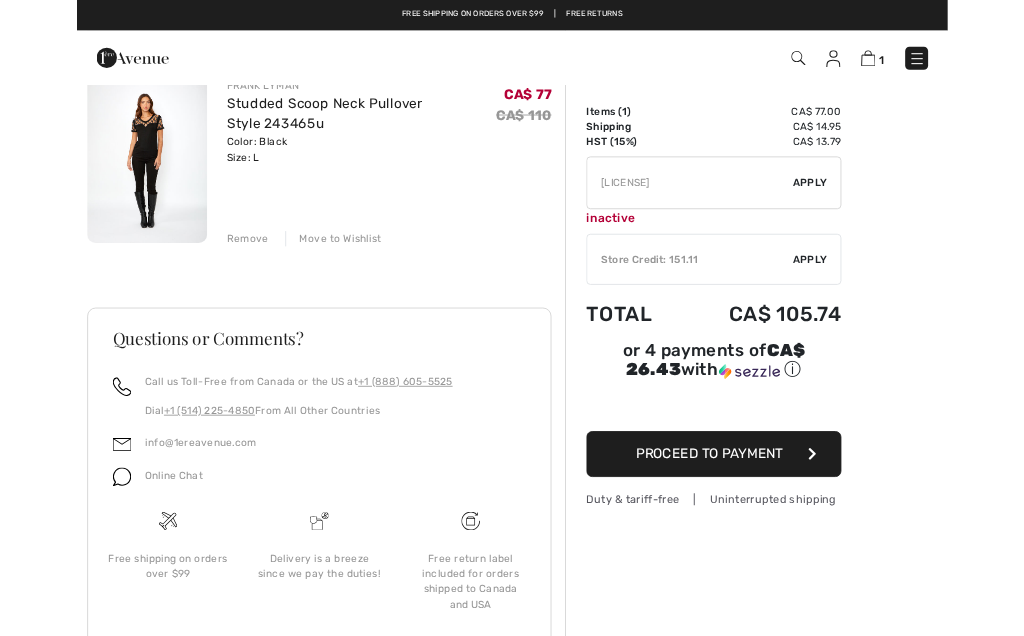 scroll, scrollTop: 0, scrollLeft: 0, axis: both 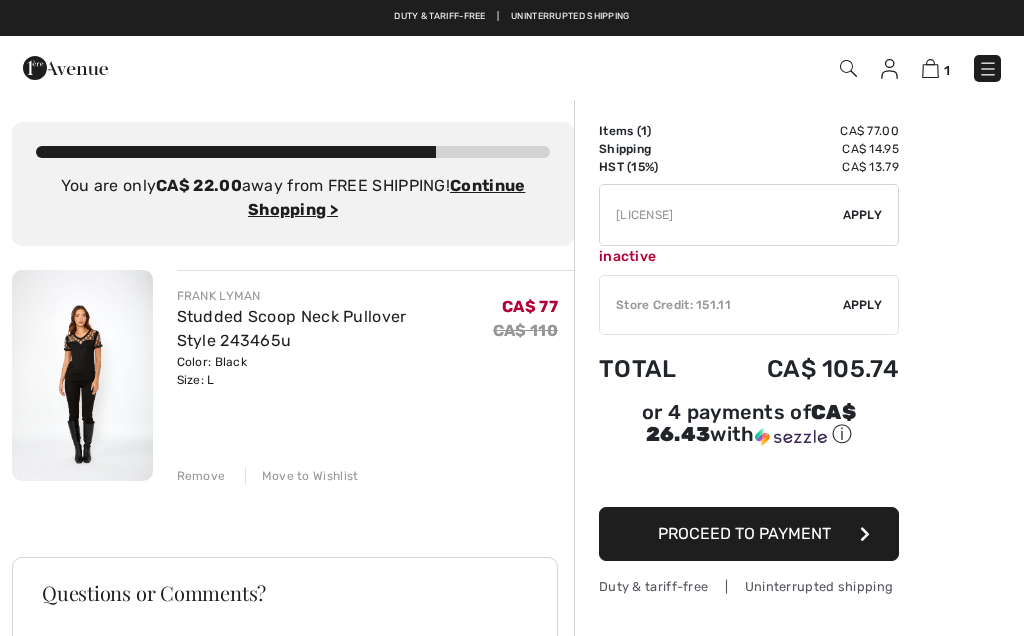 click at bounding box center [988, 69] 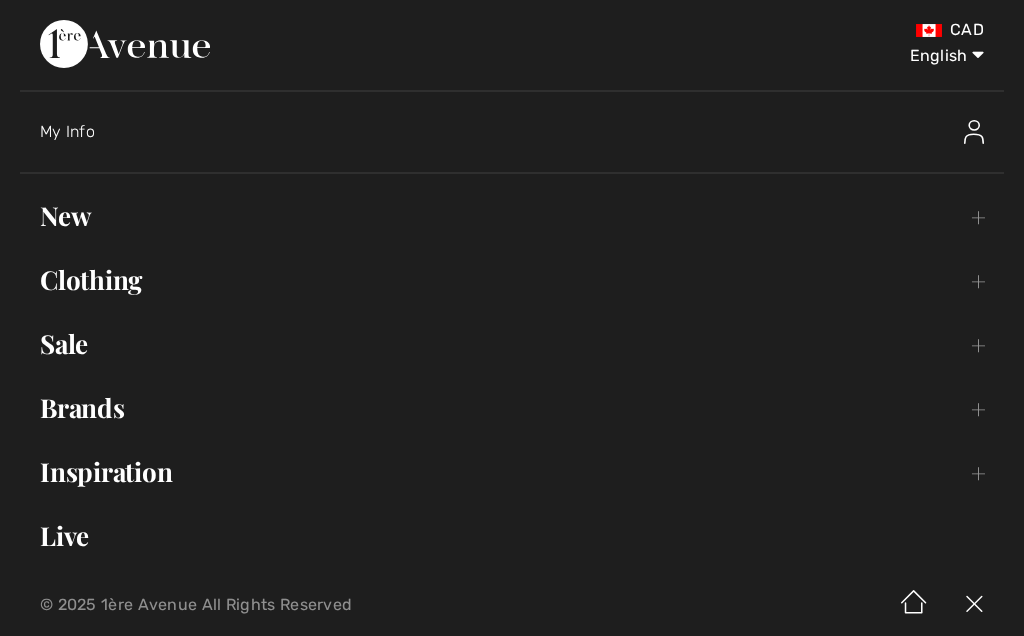 click on "New Toggle submenu" at bounding box center (512, 216) 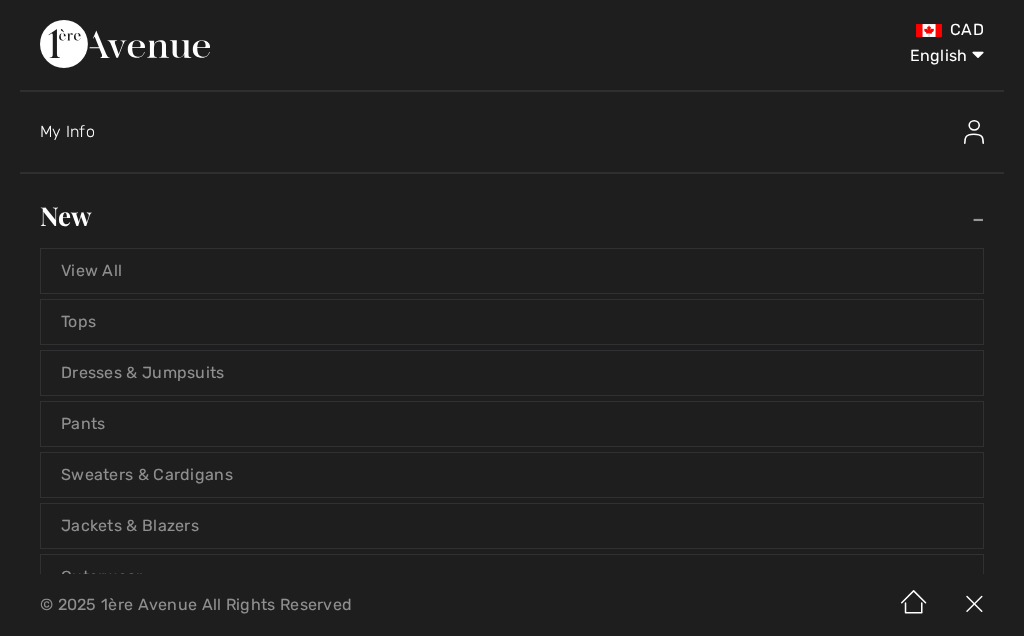 click on "Tops" at bounding box center (512, 322) 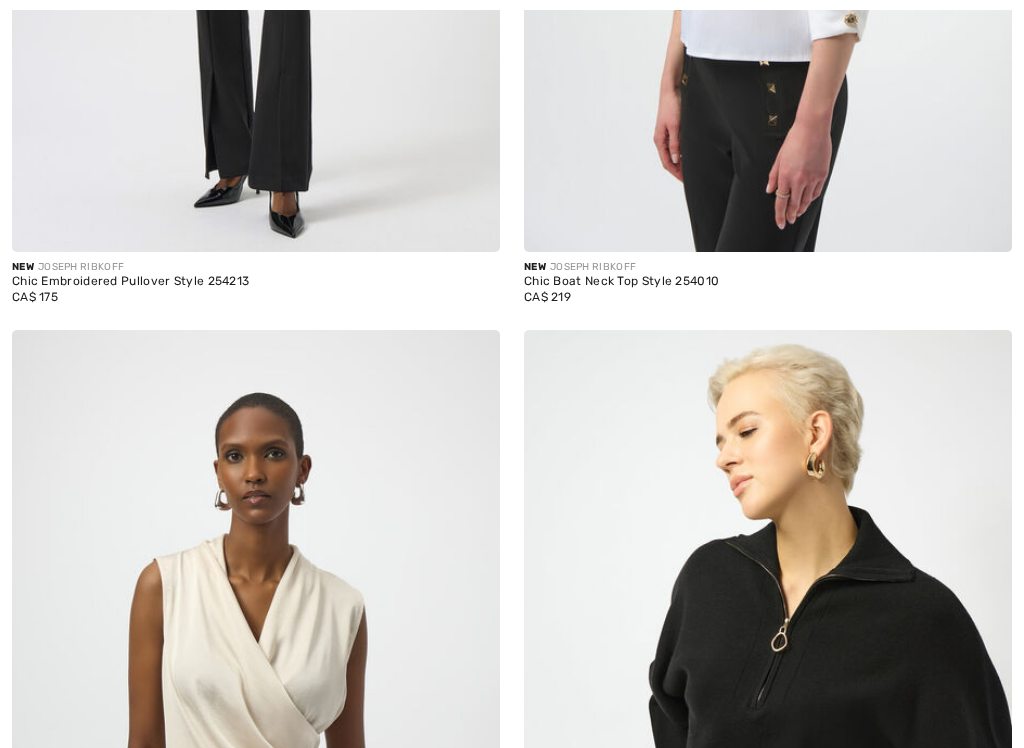 checkbox on "true" 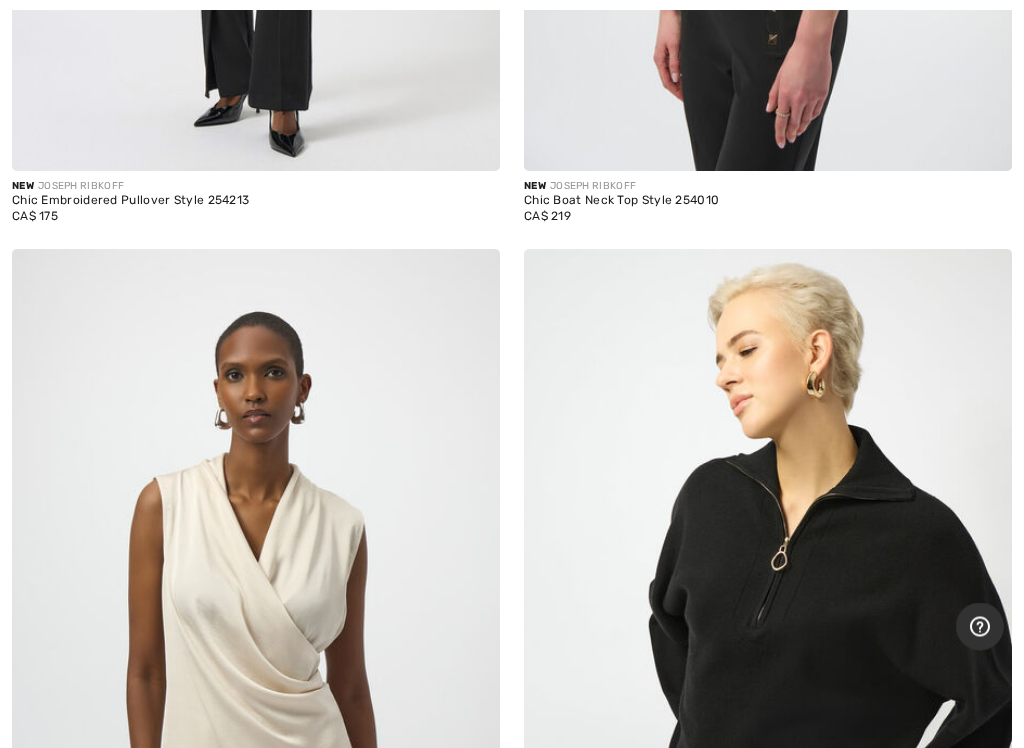 scroll, scrollTop: 0, scrollLeft: 0, axis: both 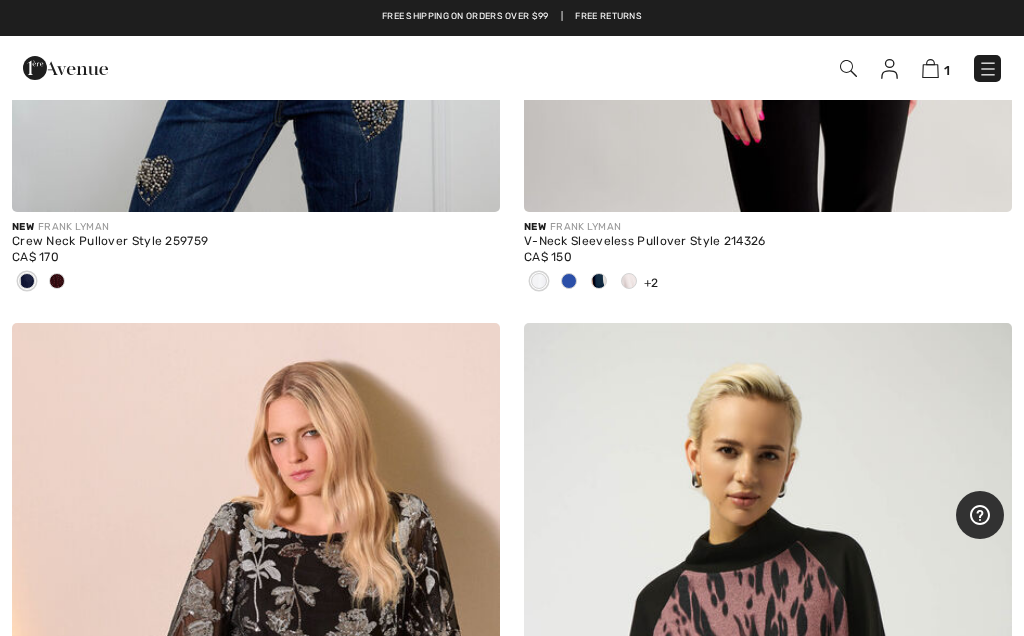 click at bounding box center [988, 69] 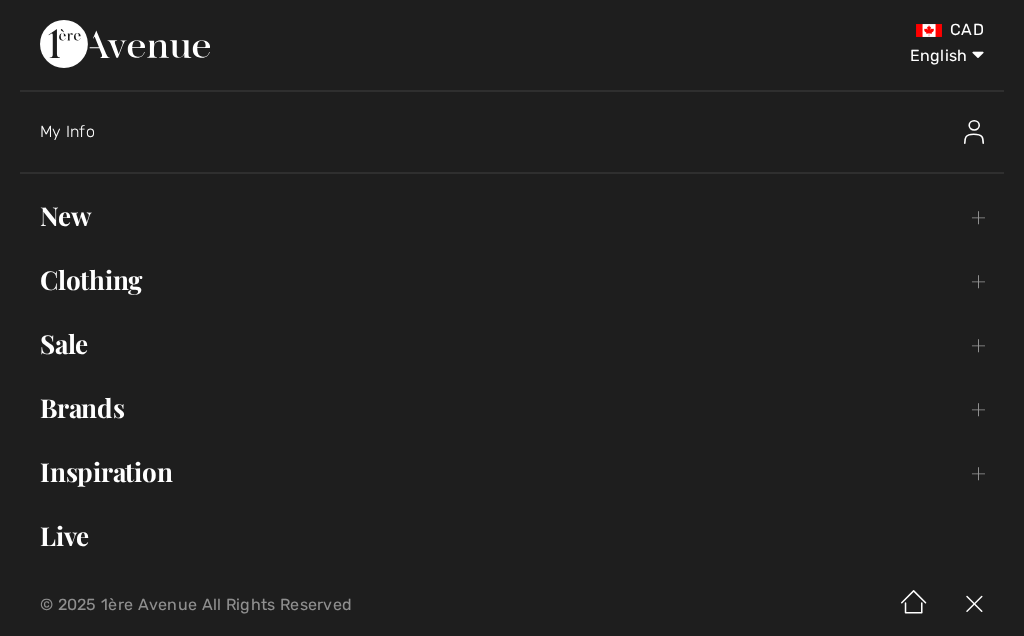 click on "Sale Toggle submenu" at bounding box center [512, 344] 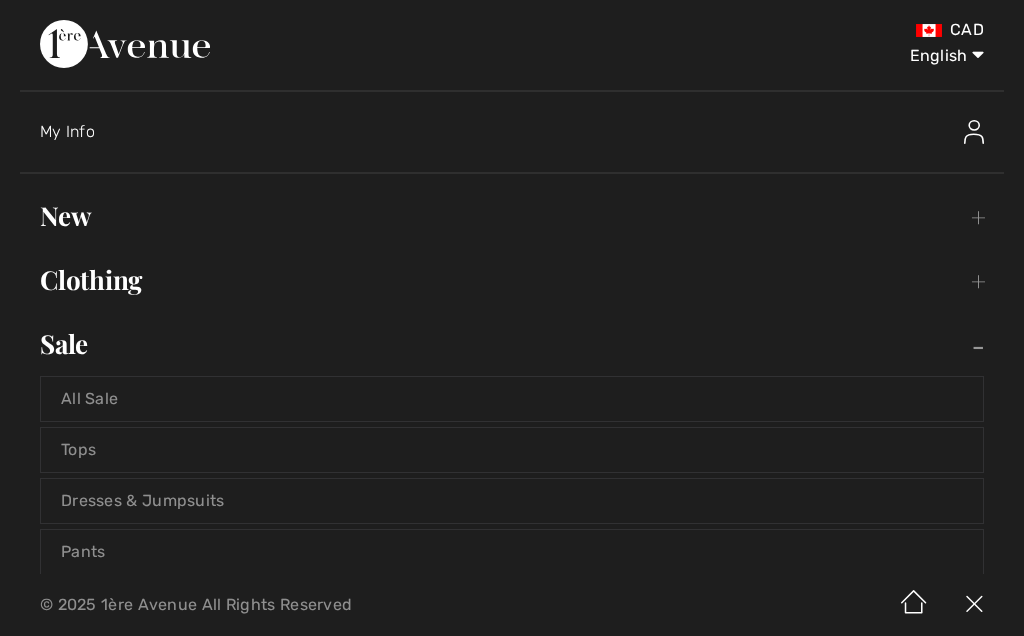 click on "Tops" at bounding box center (512, 450) 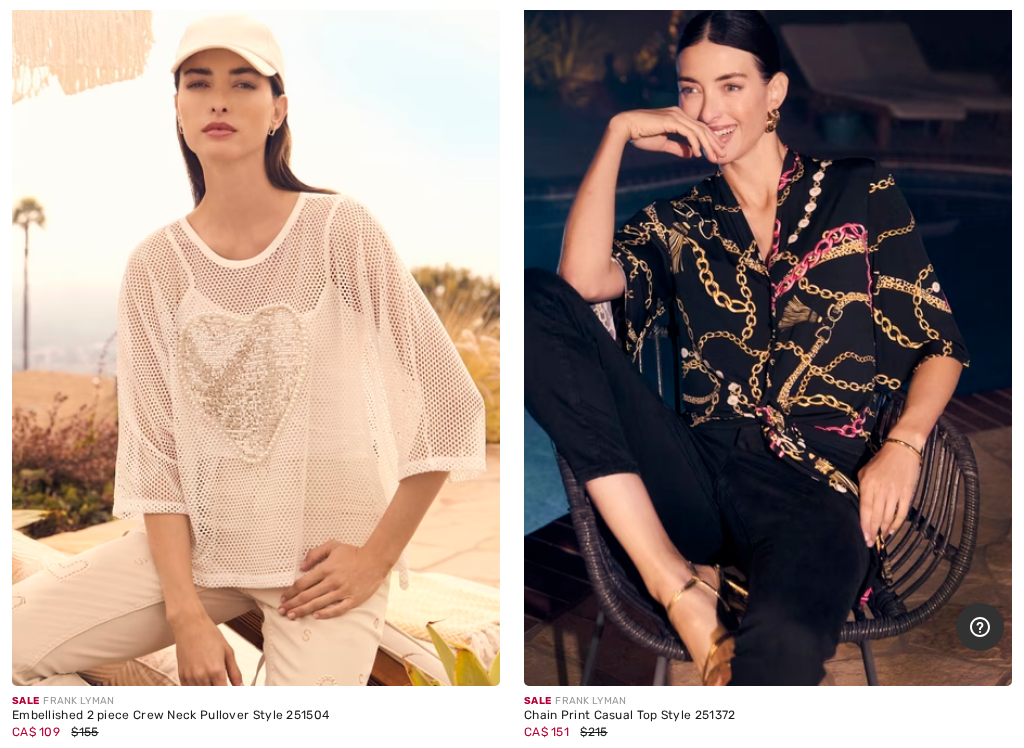 scroll, scrollTop: 2207, scrollLeft: 0, axis: vertical 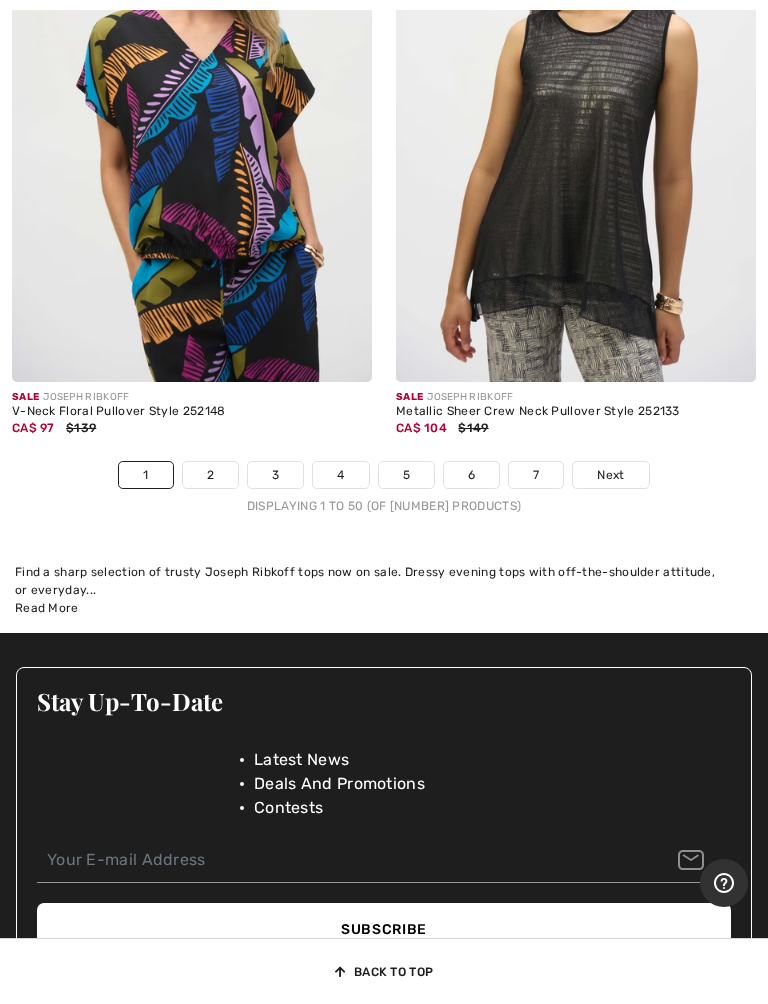 click on "2" at bounding box center (210, 475) 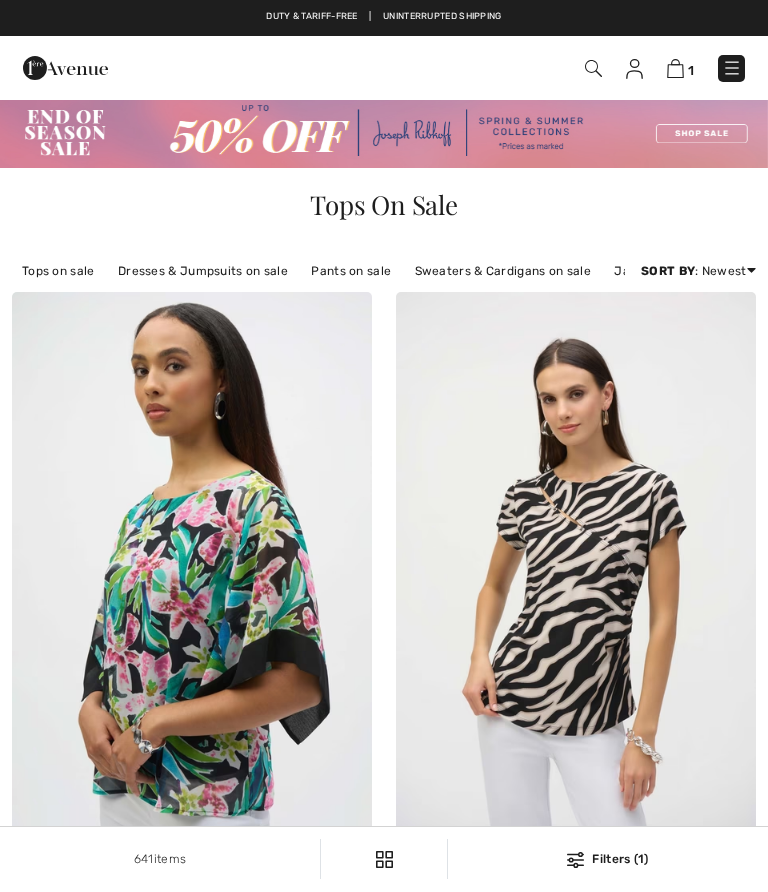 checkbox on "true" 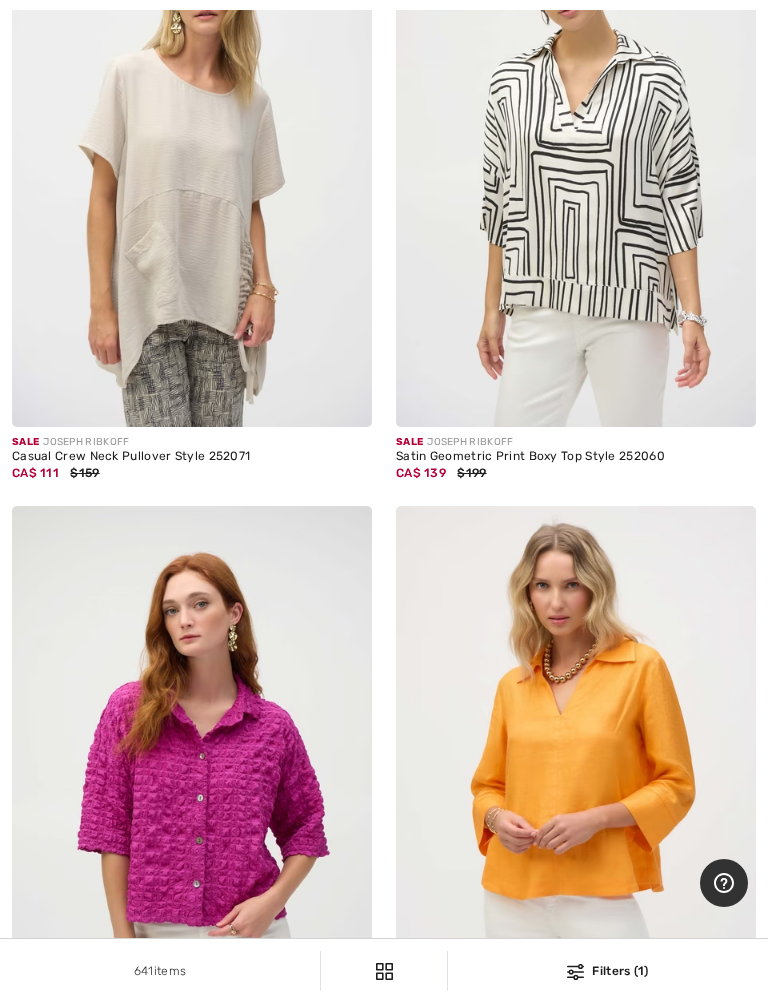 scroll, scrollTop: 1919, scrollLeft: 0, axis: vertical 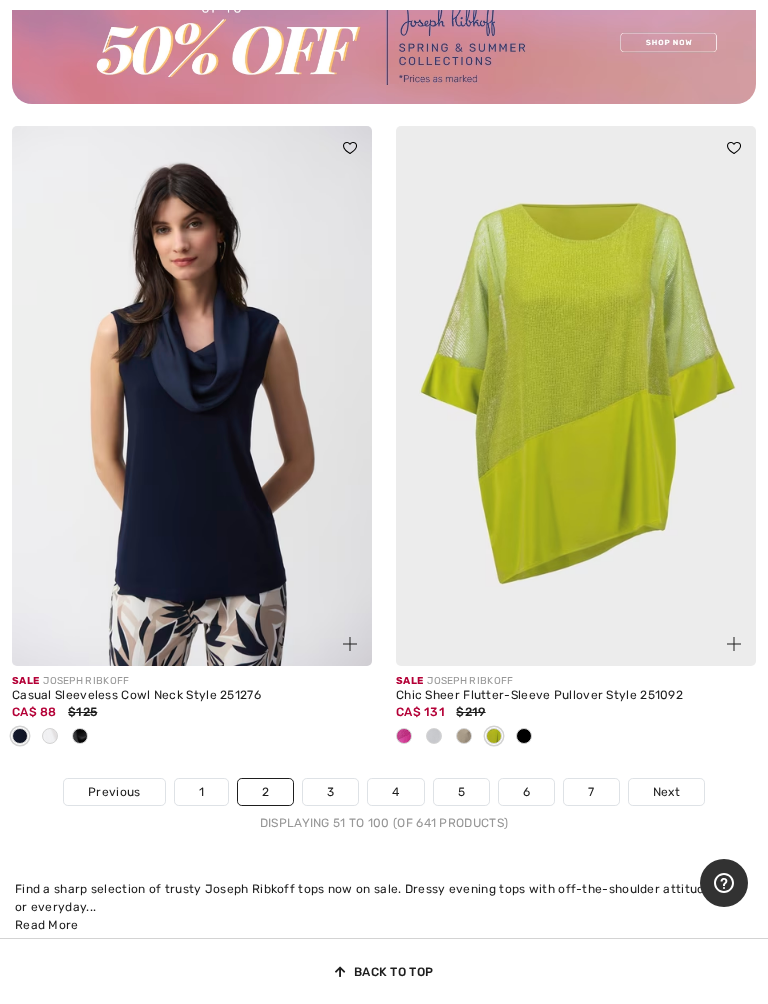 click on "3" at bounding box center (330, 792) 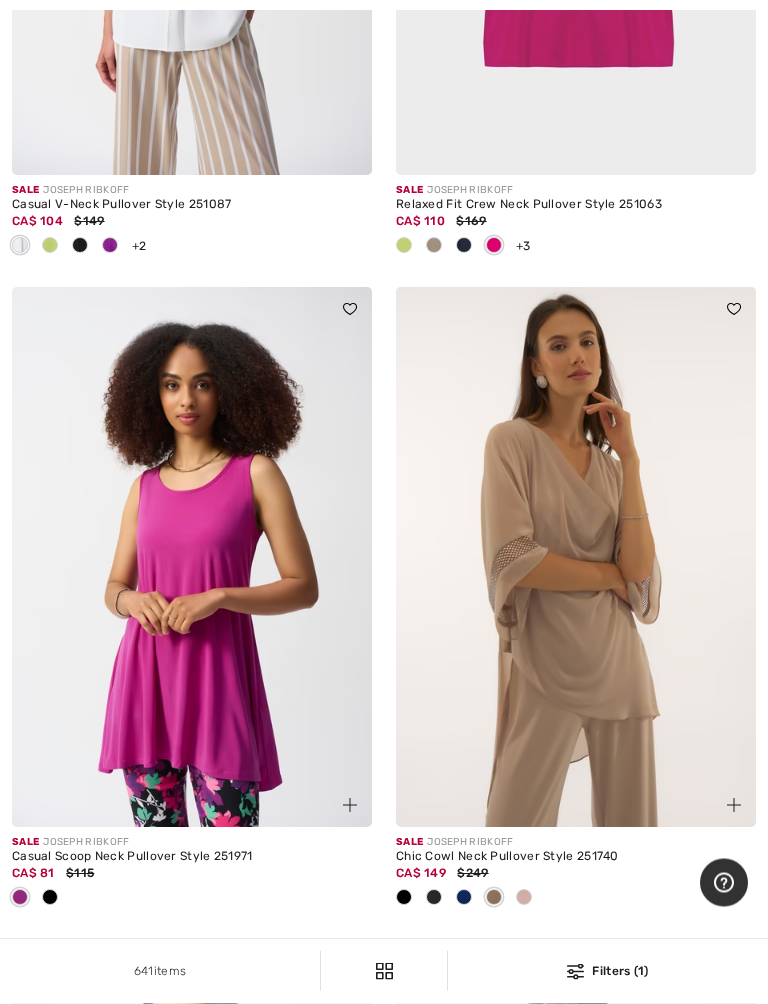 scroll, scrollTop: 1312, scrollLeft: 0, axis: vertical 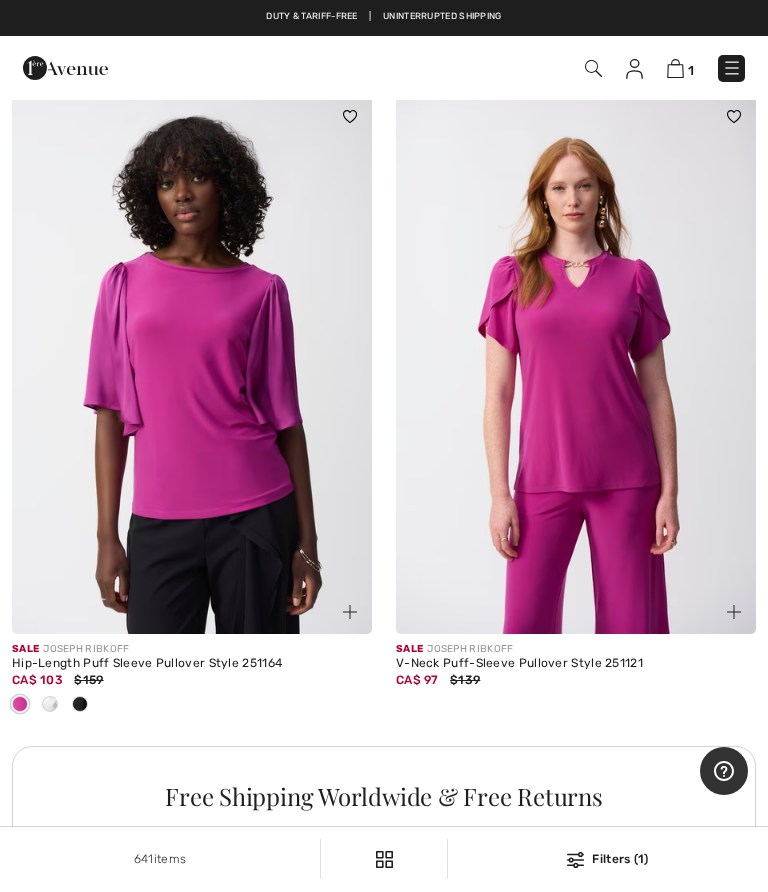 click on "Hip-Length Puff Sleeve Pullover Style 251164" at bounding box center (192, 664) 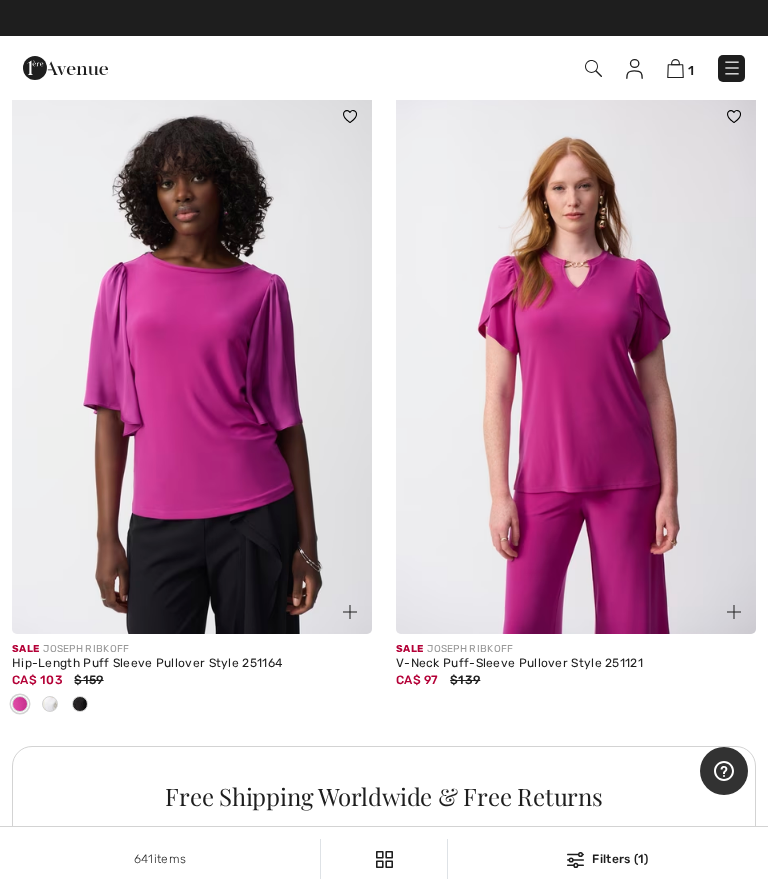 click at bounding box center (192, 364) 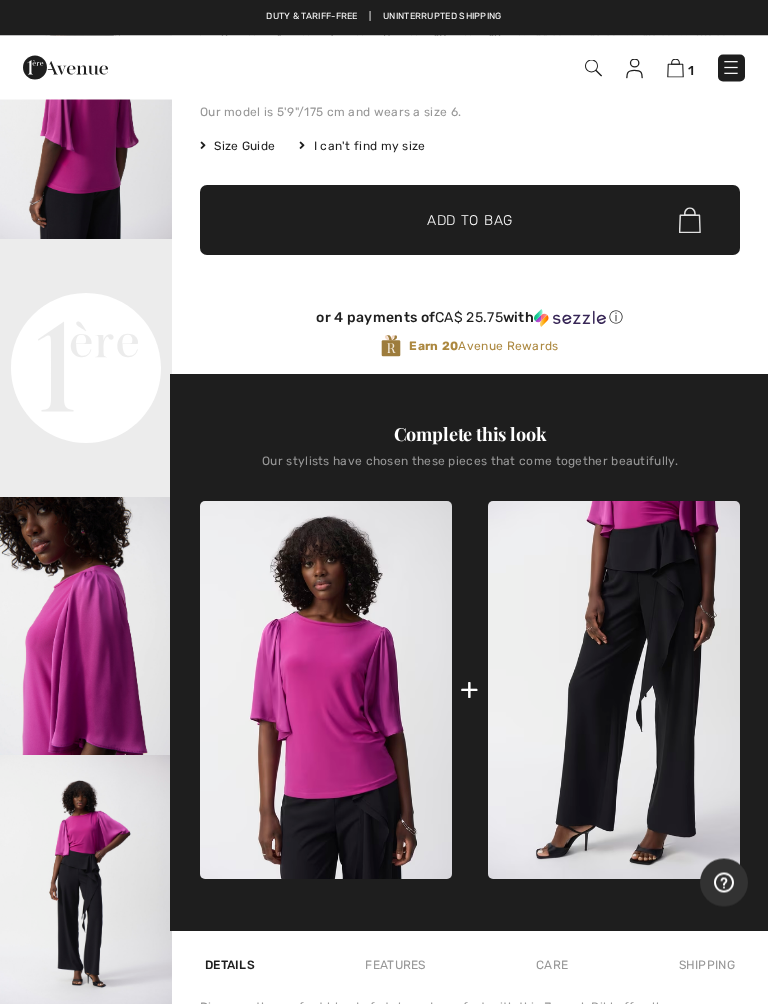 scroll, scrollTop: 499, scrollLeft: 0, axis: vertical 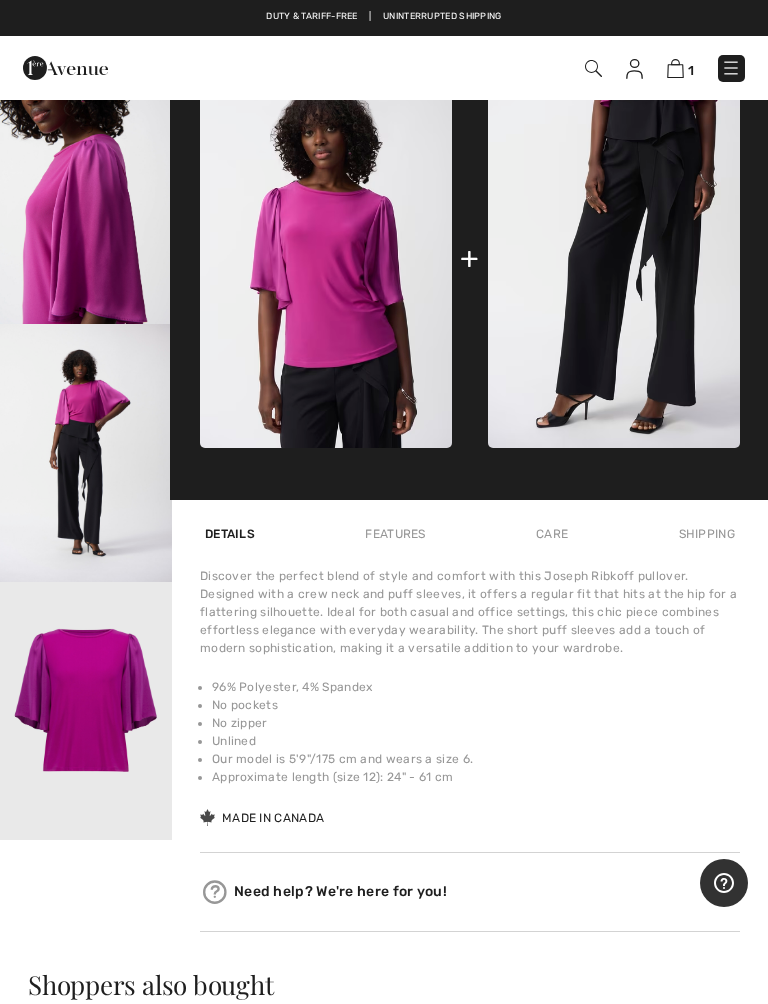 click at bounding box center [86, 453] 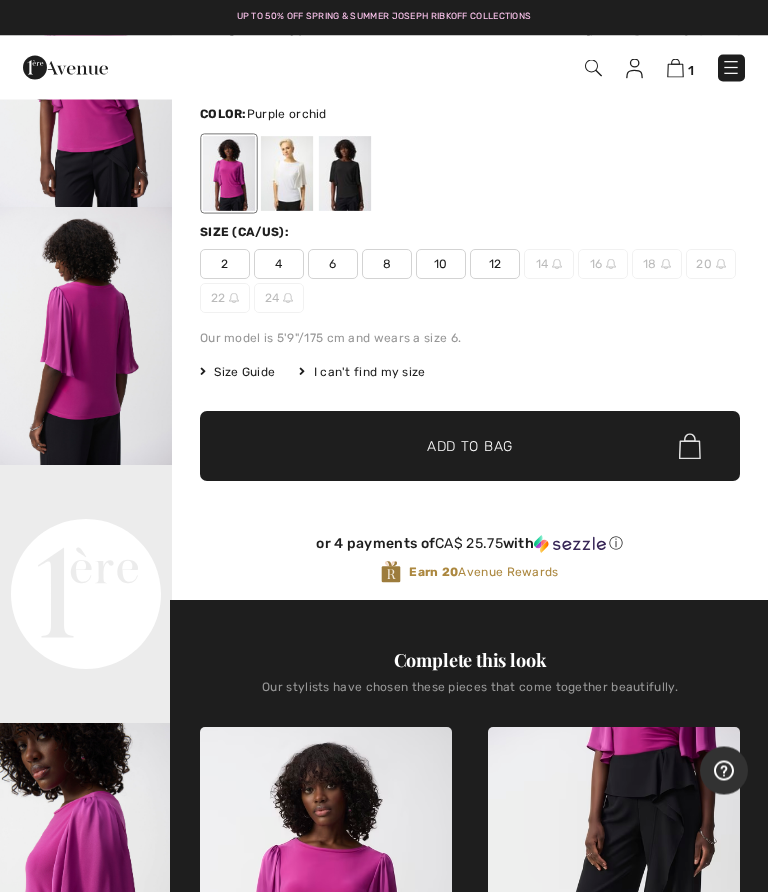 scroll, scrollTop: 139, scrollLeft: 0, axis: vertical 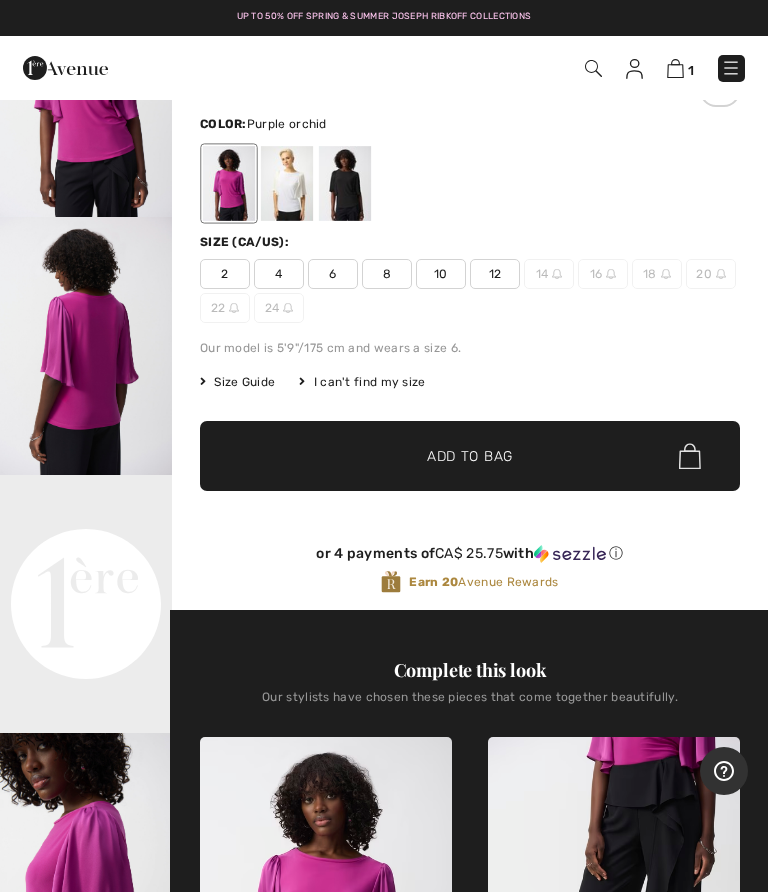 click on "12" at bounding box center (495, 274) 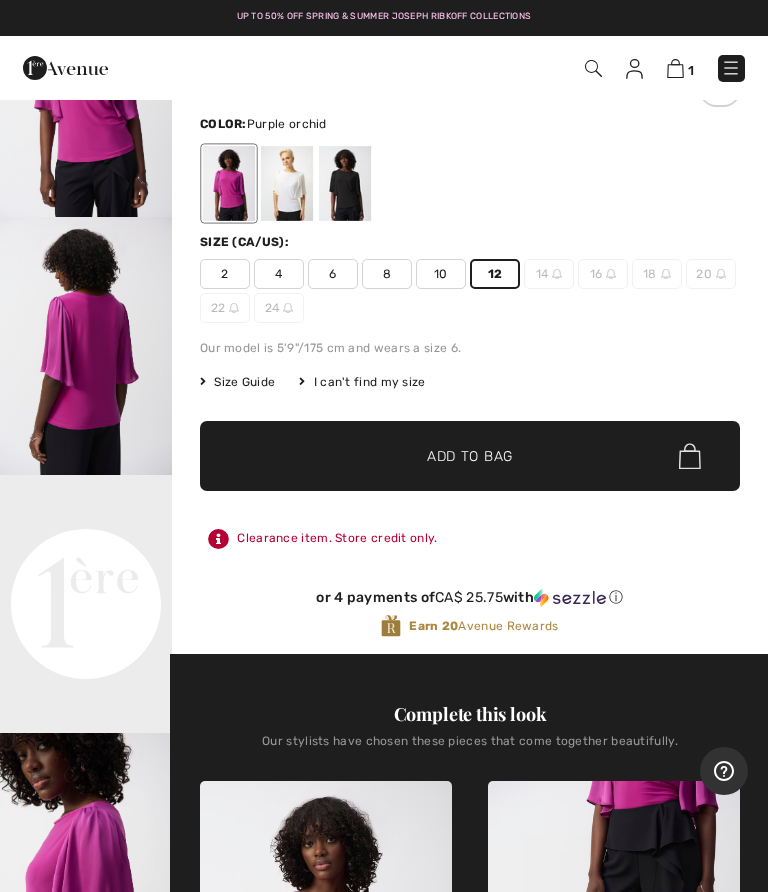 click on "✔ Added to Bag
Add to Bag" at bounding box center (470, 456) 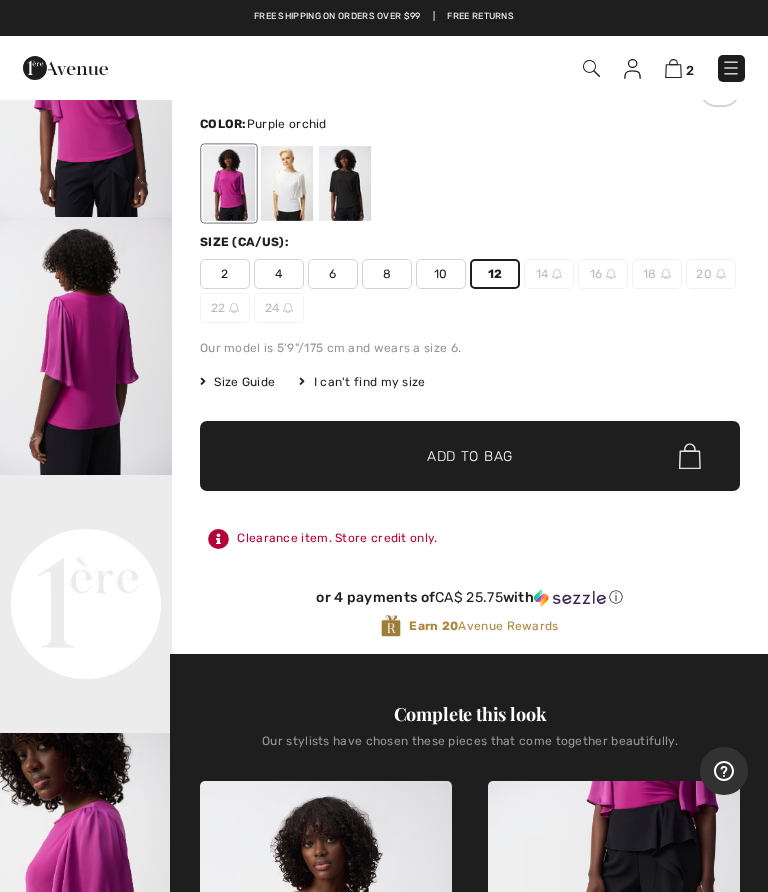 click on "Your browser does not support the video tag." at bounding box center [86, 518] 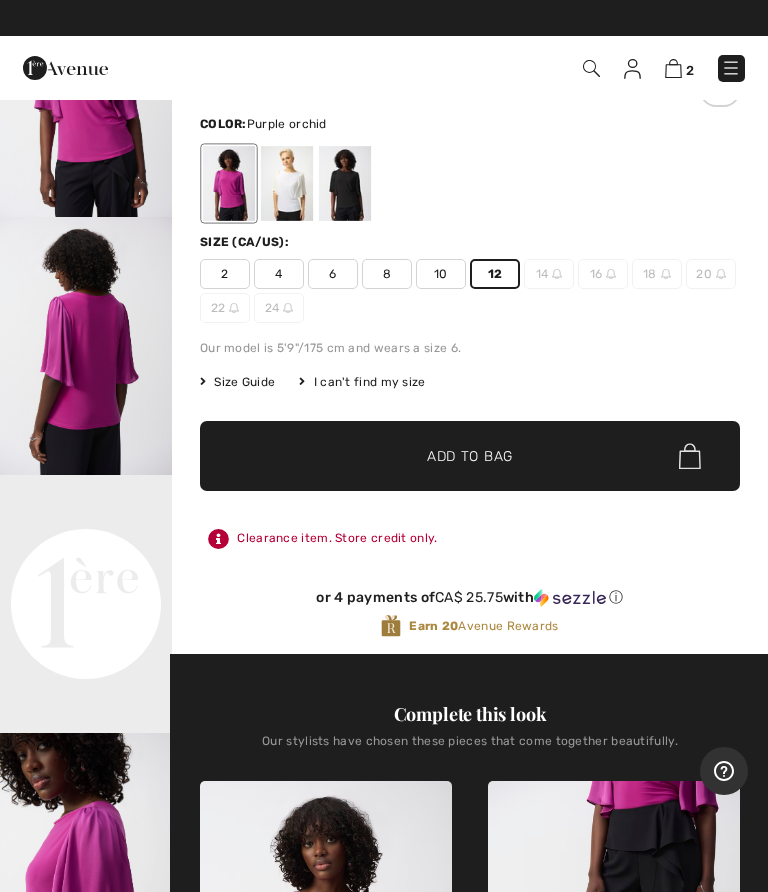 click on "Your browser does not support the video tag." at bounding box center (86, 518) 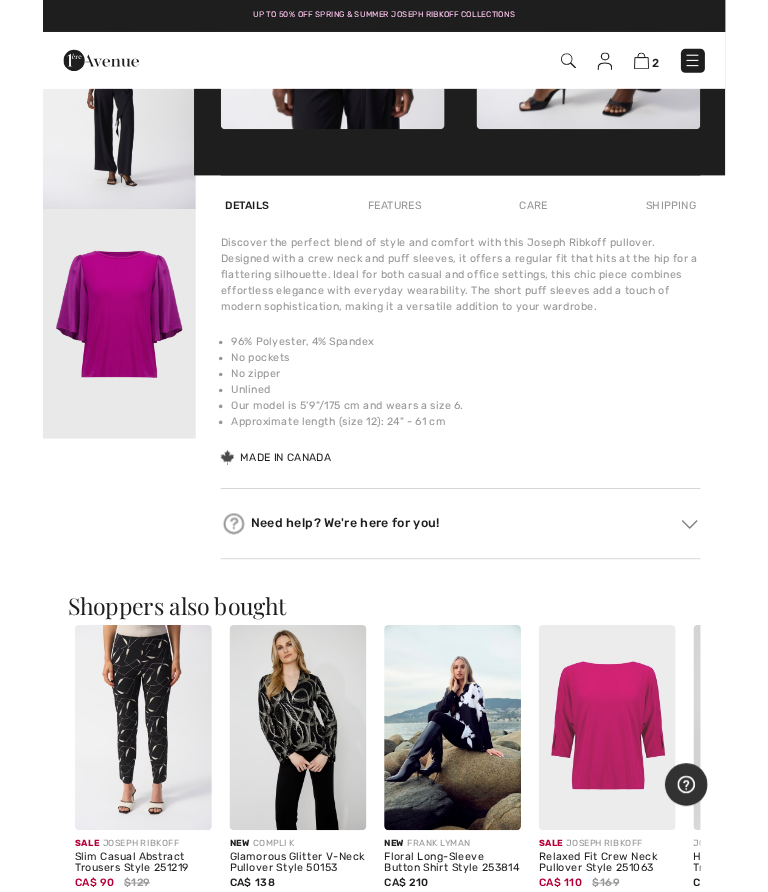 scroll, scrollTop: 0, scrollLeft: 0, axis: both 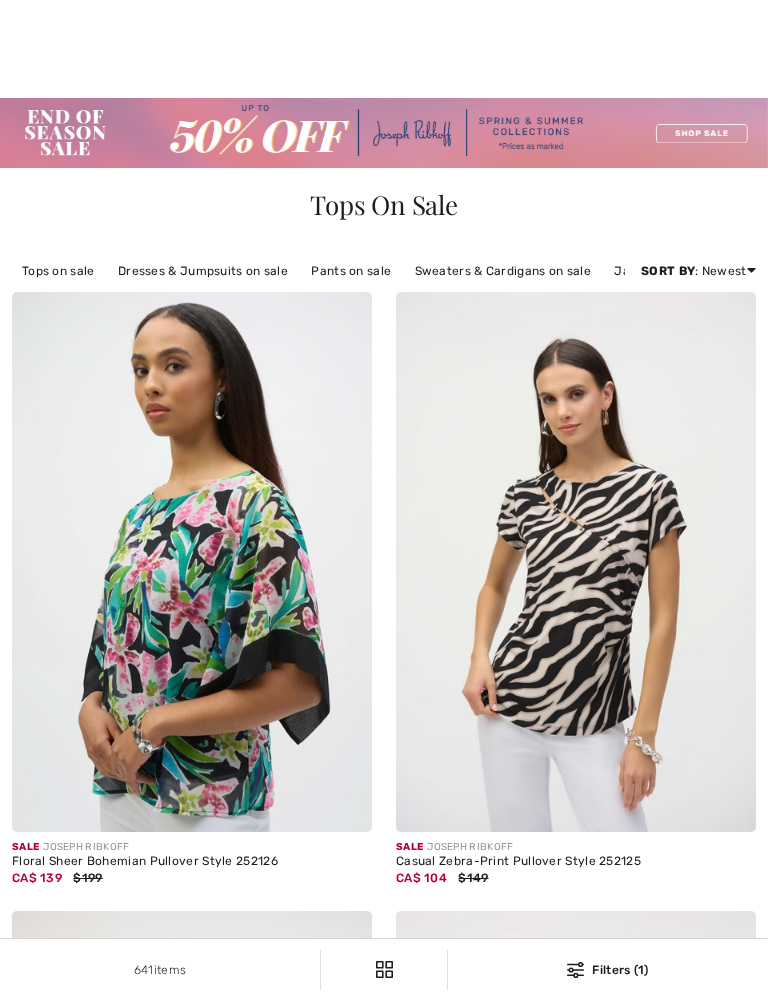 click on "3" at bounding box center (330, 16789) 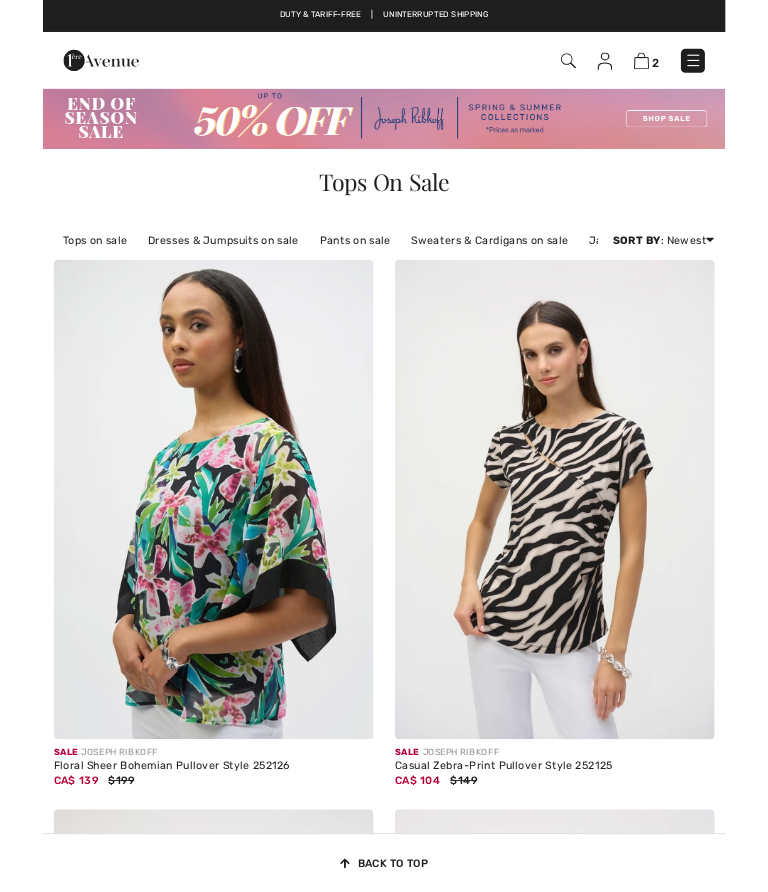 scroll, scrollTop: 16467, scrollLeft: 0, axis: vertical 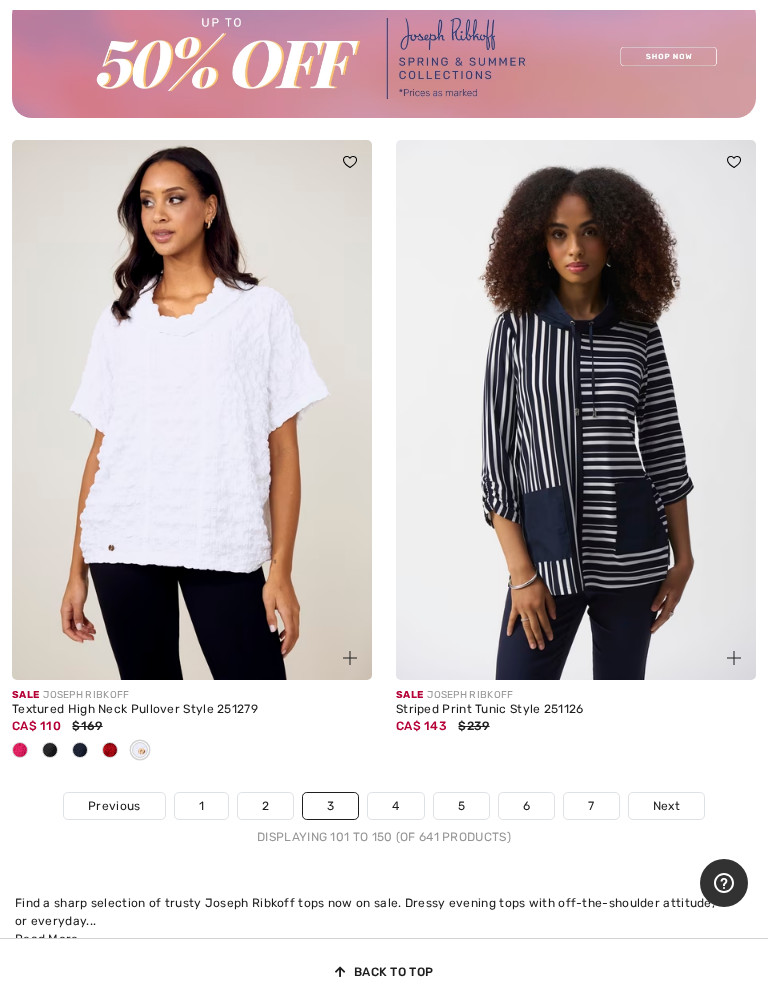 click on "4" at bounding box center (395, 806) 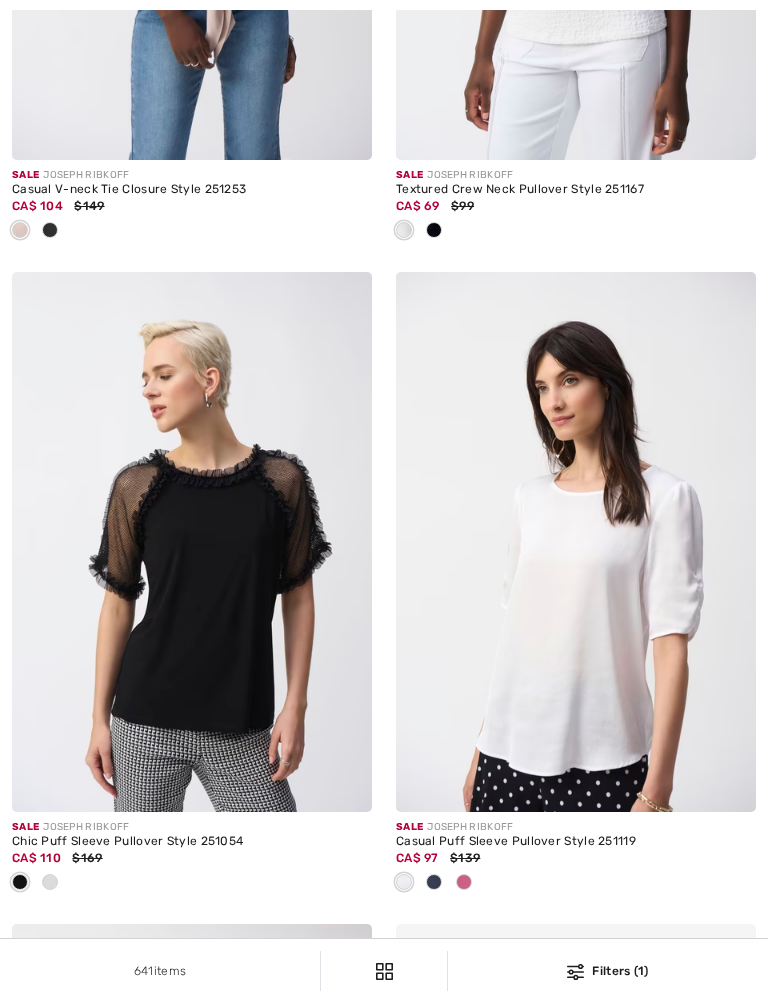 checkbox on "true" 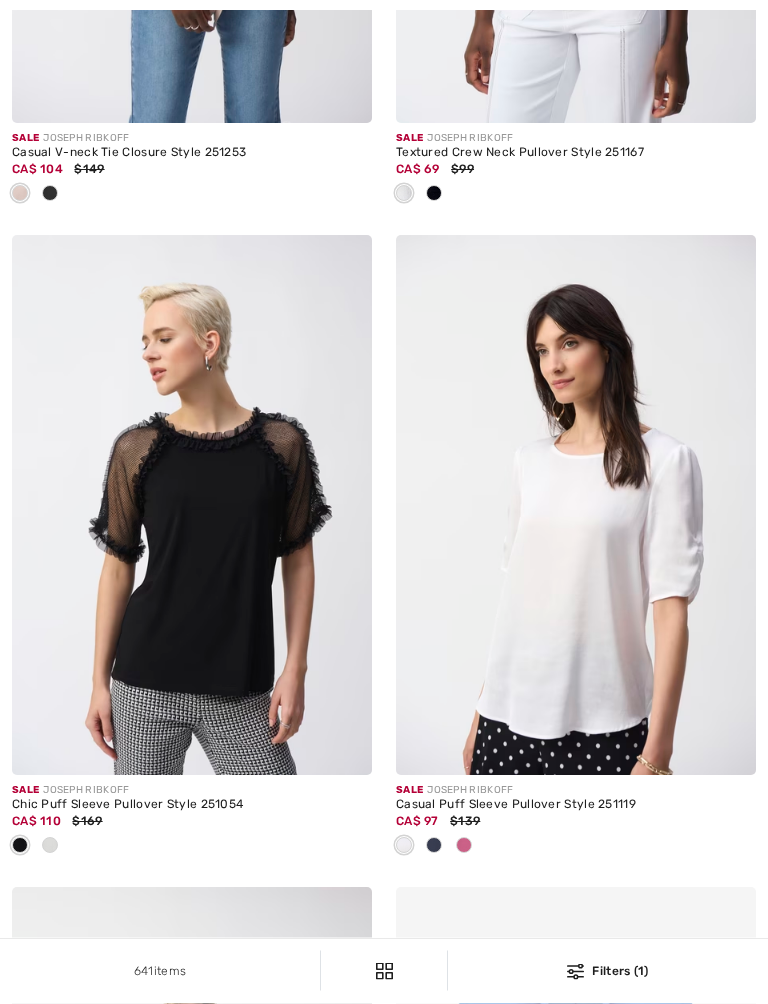 scroll, scrollTop: 0, scrollLeft: 0, axis: both 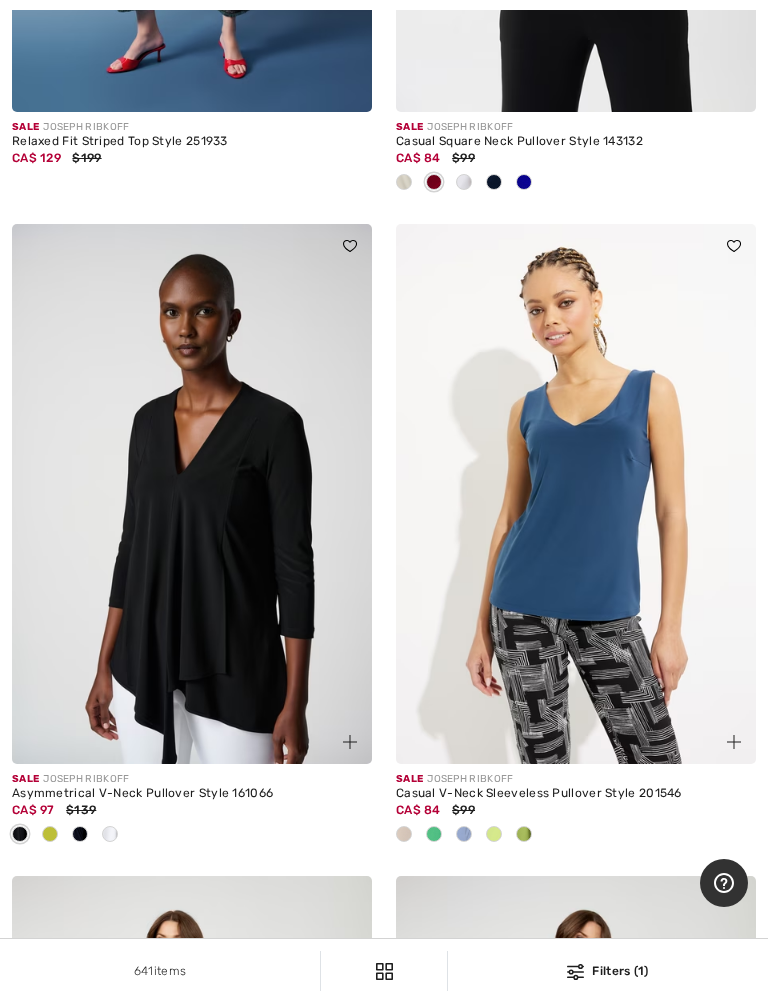 click at bounding box center (50, 834) 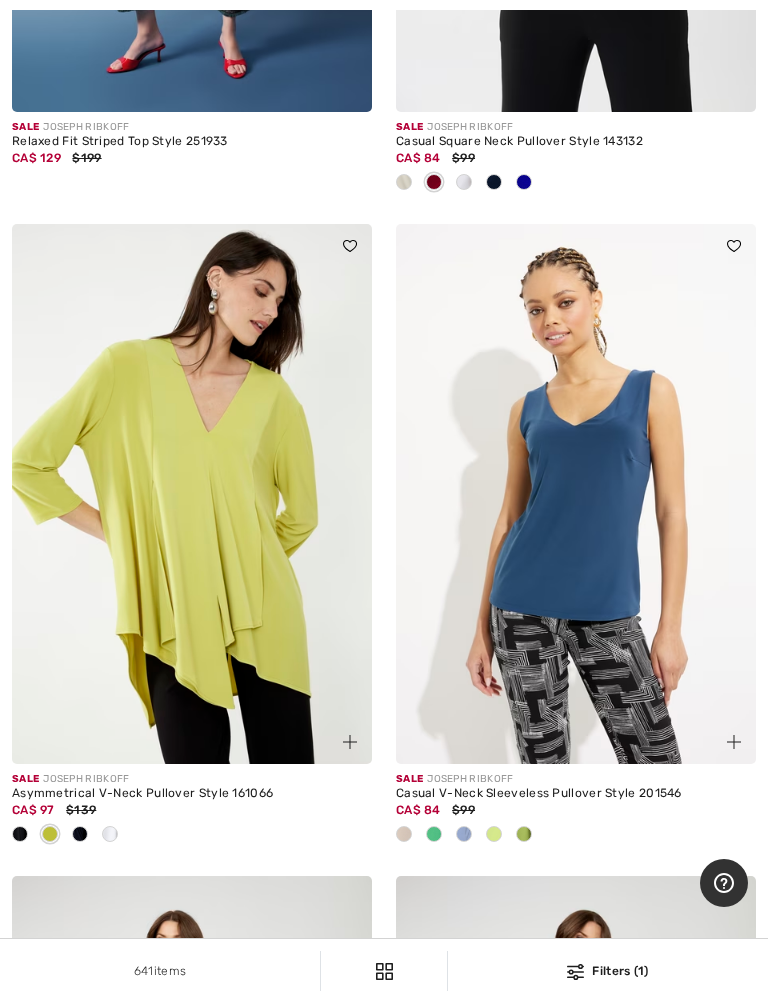 click on "Asymmetrical V-Neck Pullover Style 161066" at bounding box center [192, 794] 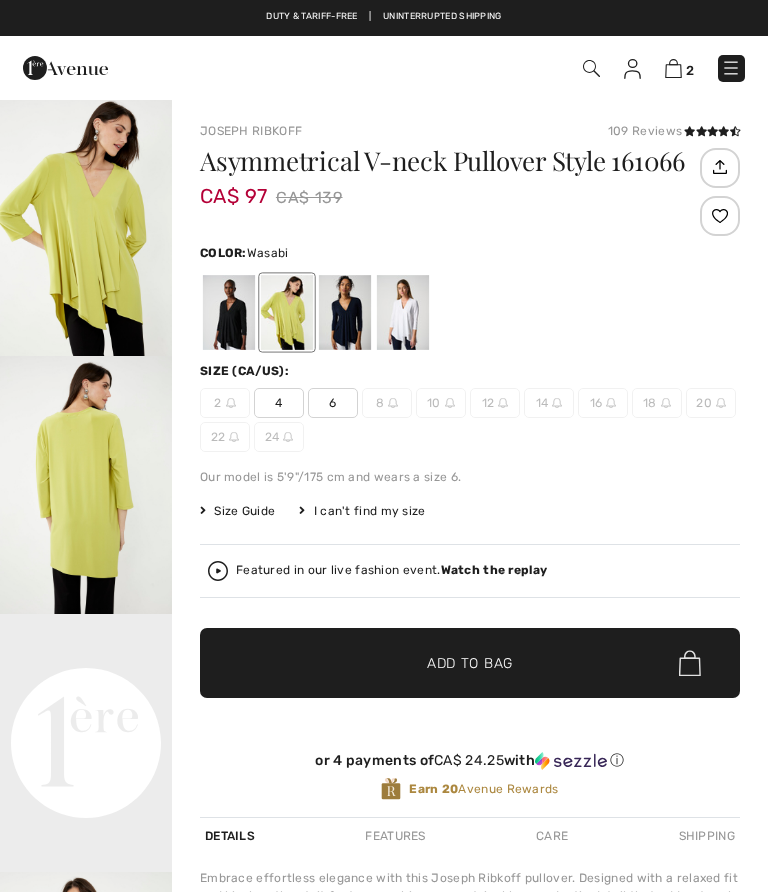 checkbox on "true" 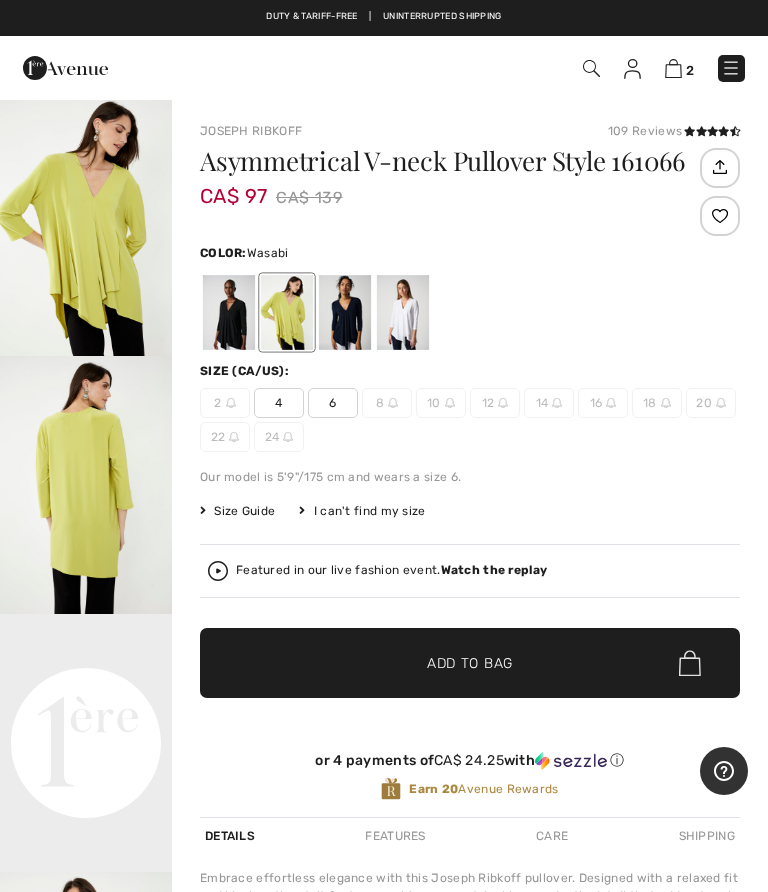 scroll, scrollTop: 0, scrollLeft: 0, axis: both 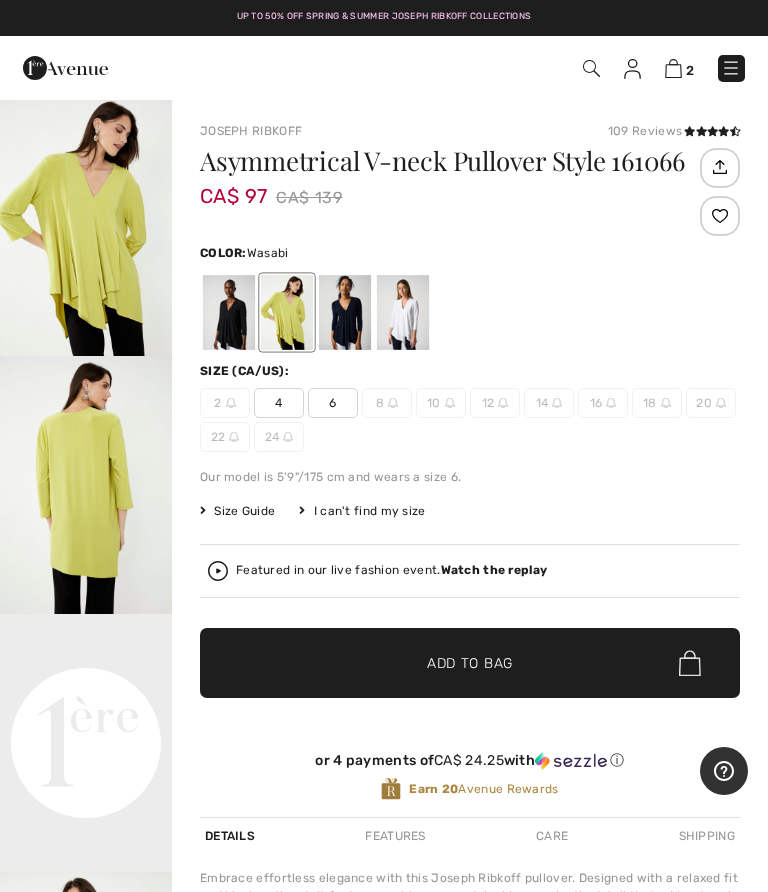 click at bounding box center (86, 227) 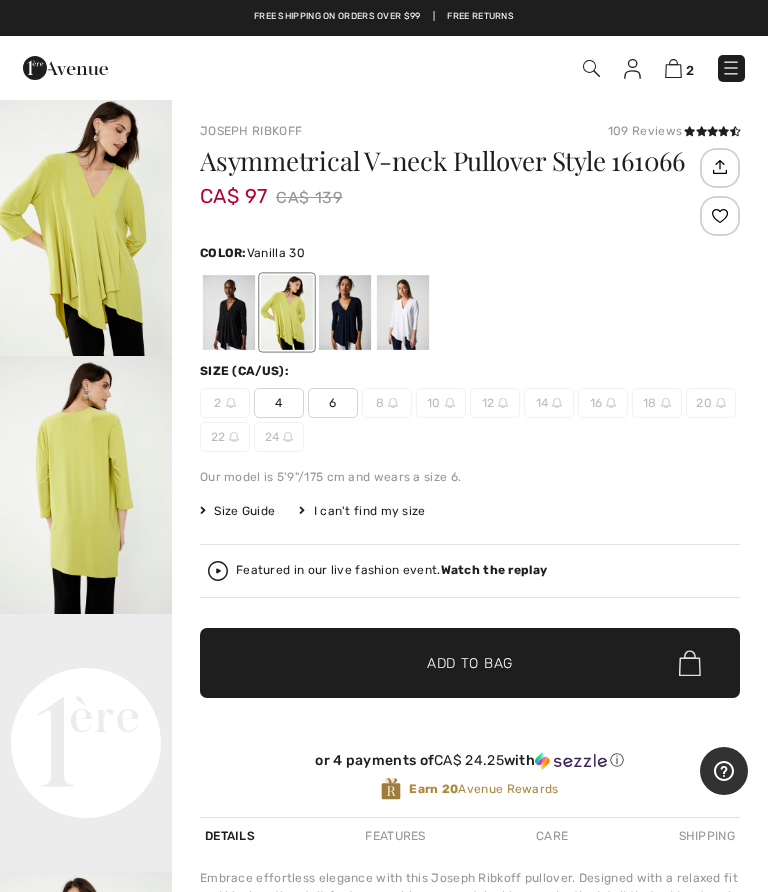 click at bounding box center [403, 312] 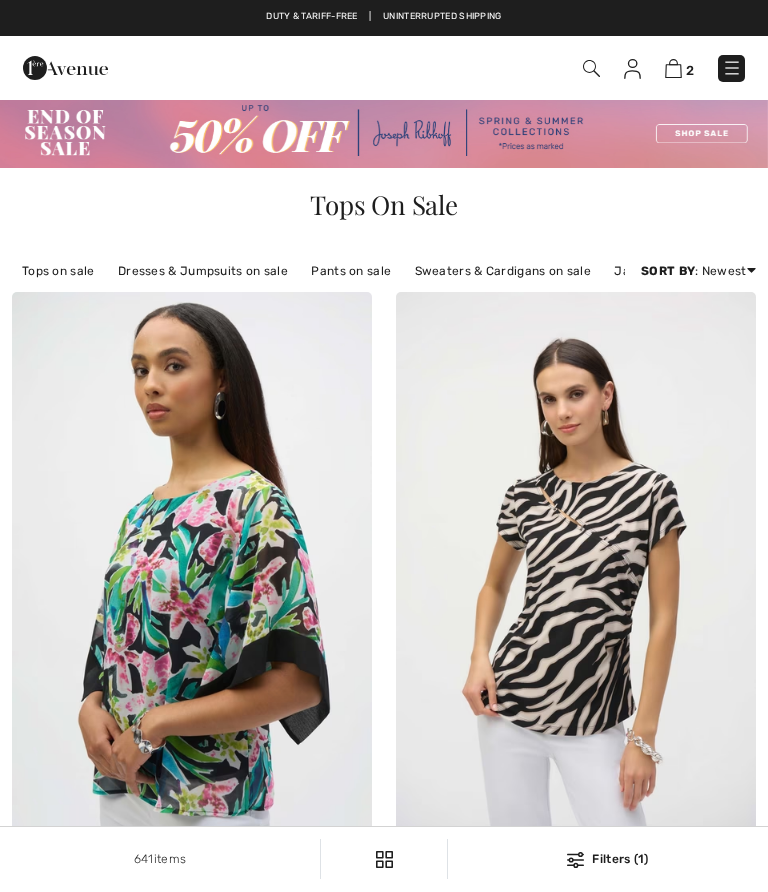 scroll, scrollTop: 16467, scrollLeft: 0, axis: vertical 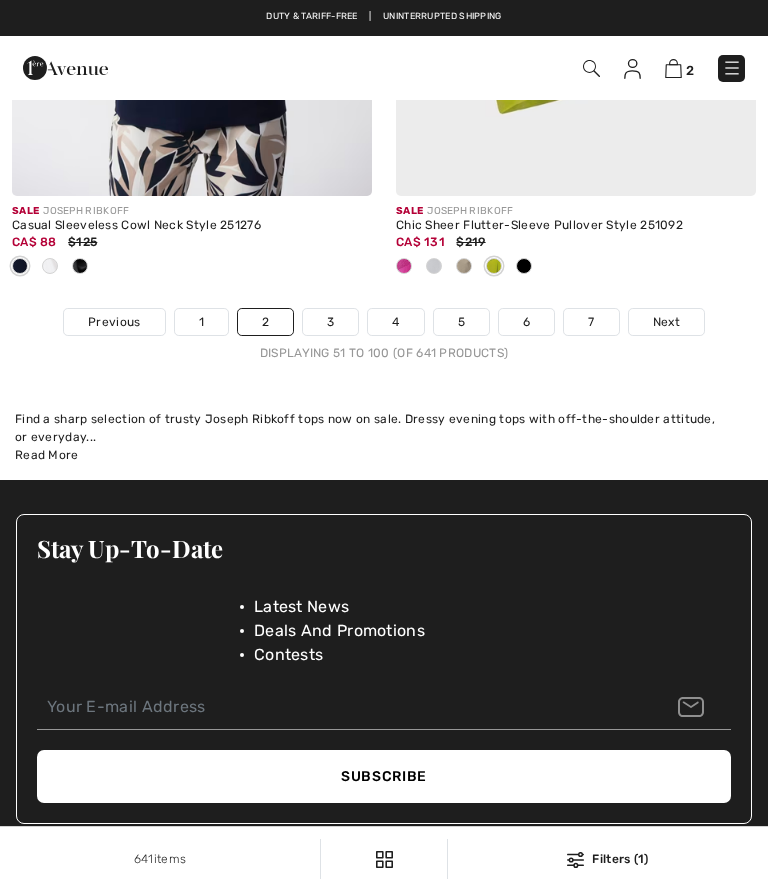 click on "4" at bounding box center (395, 322) 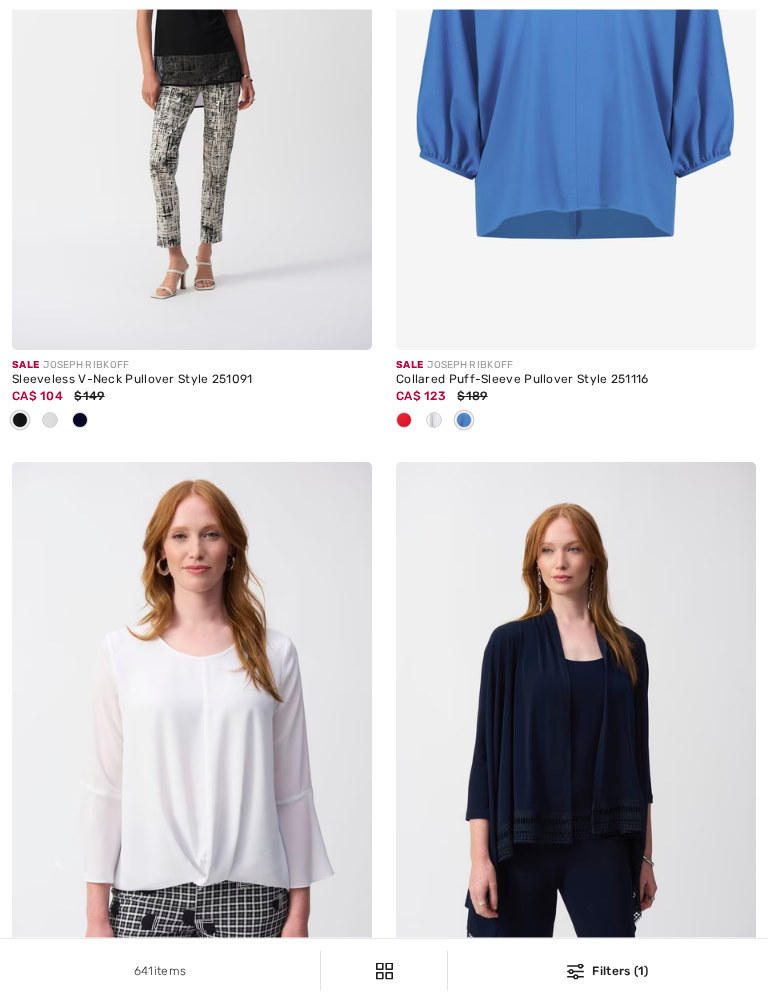 checkbox on "true" 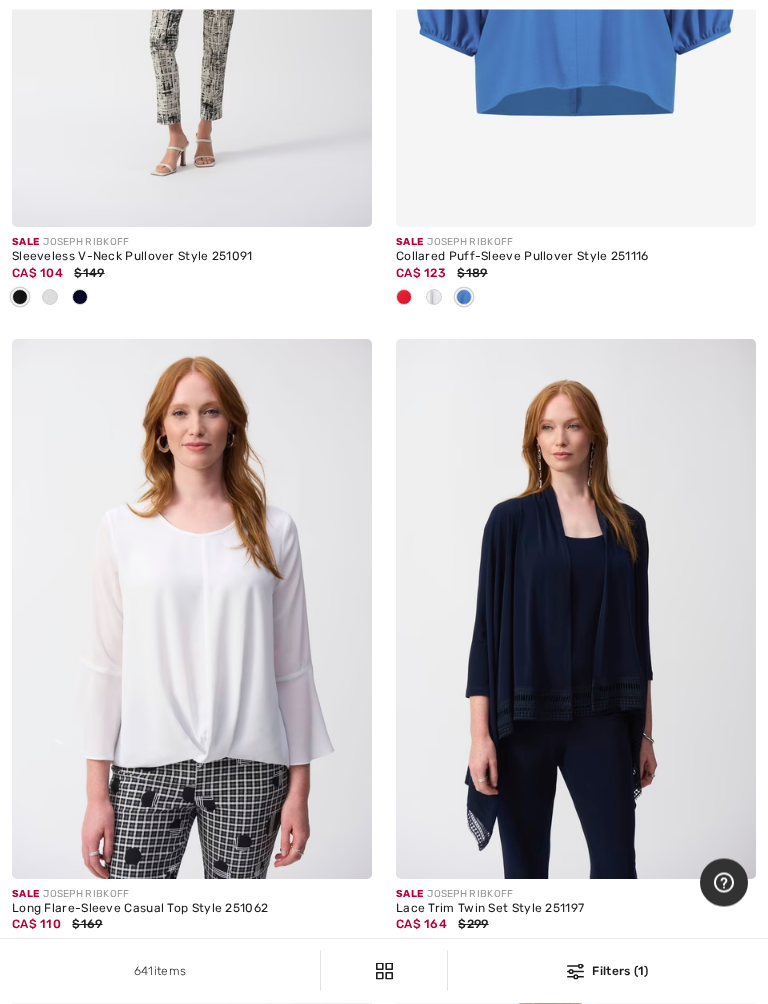 scroll, scrollTop: 0, scrollLeft: 0, axis: both 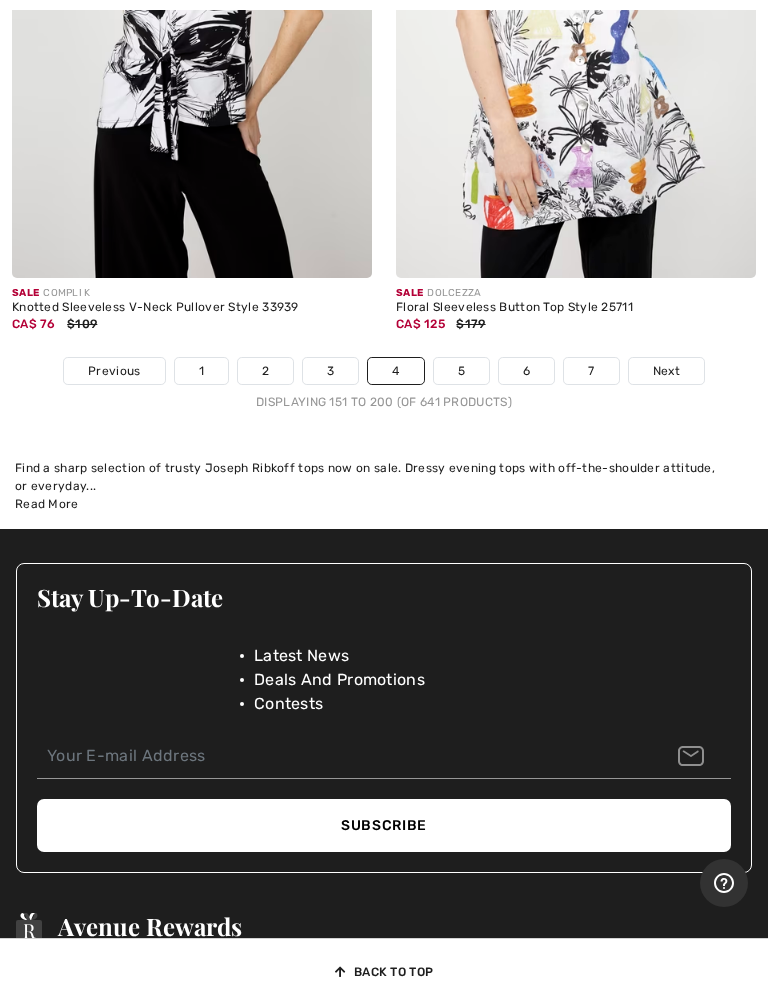 click on "5" at bounding box center (461, 371) 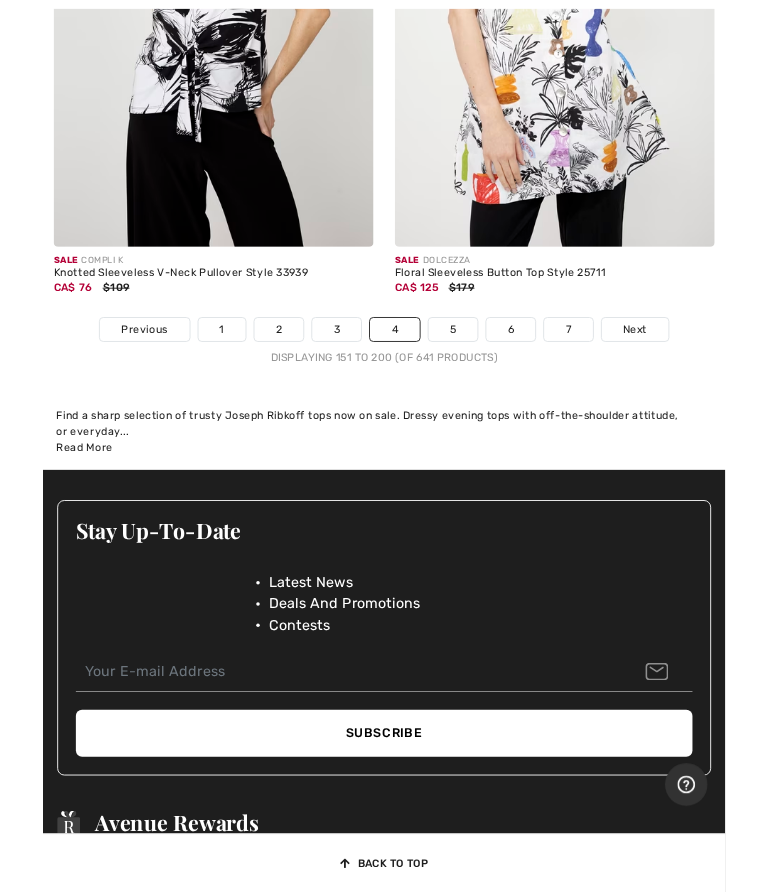 scroll, scrollTop: 16408, scrollLeft: 0, axis: vertical 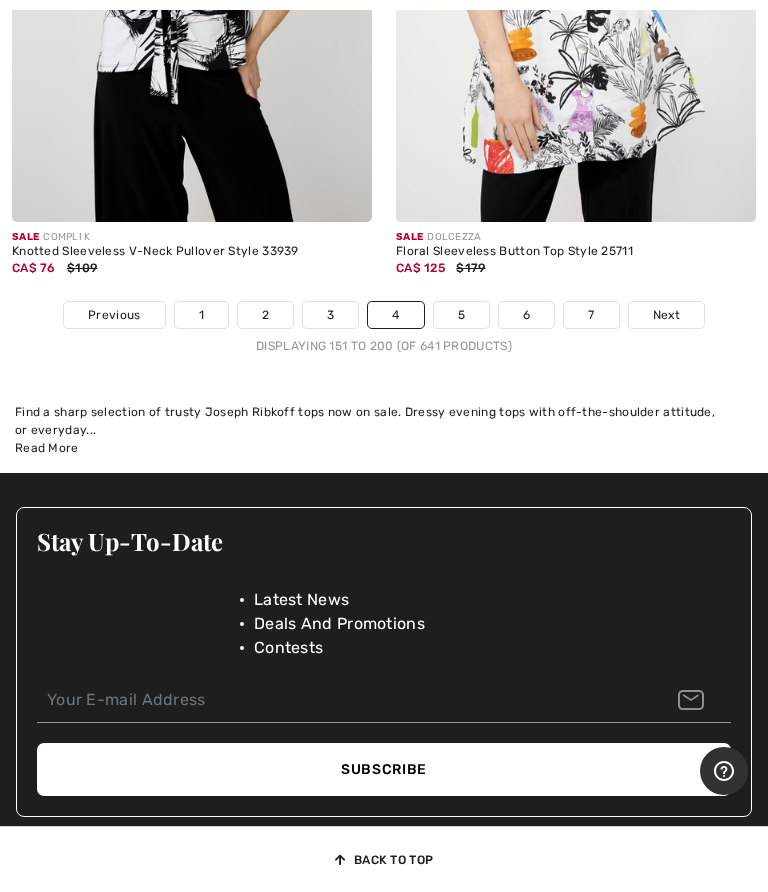 click on "5" at bounding box center [461, 315] 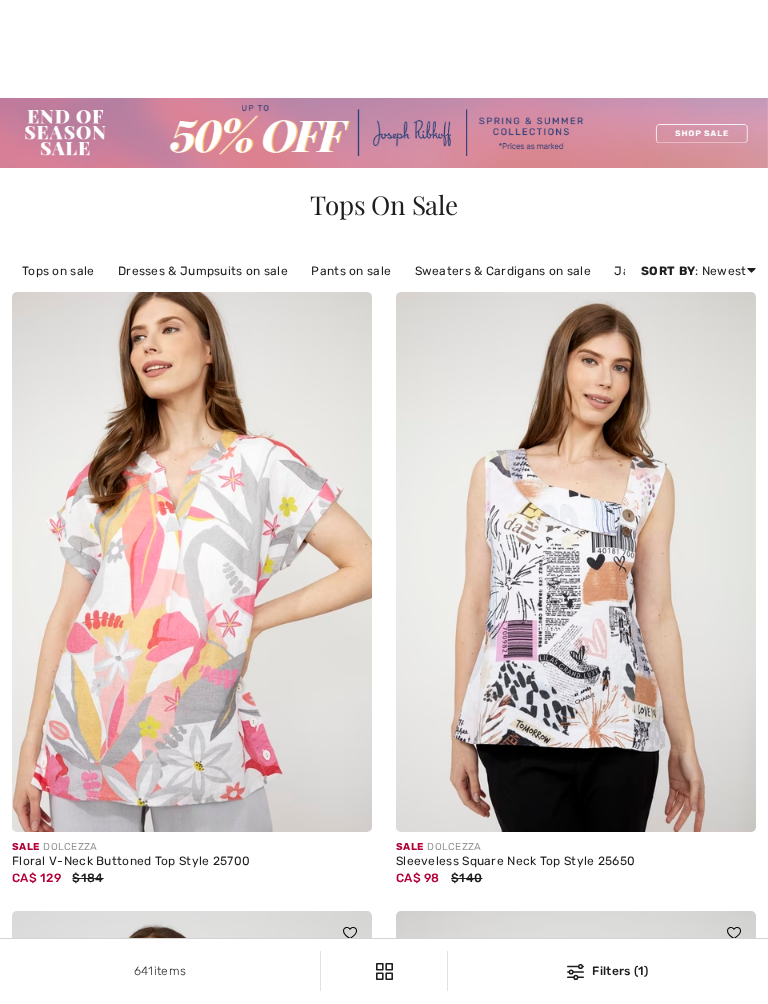 scroll, scrollTop: 781, scrollLeft: 0, axis: vertical 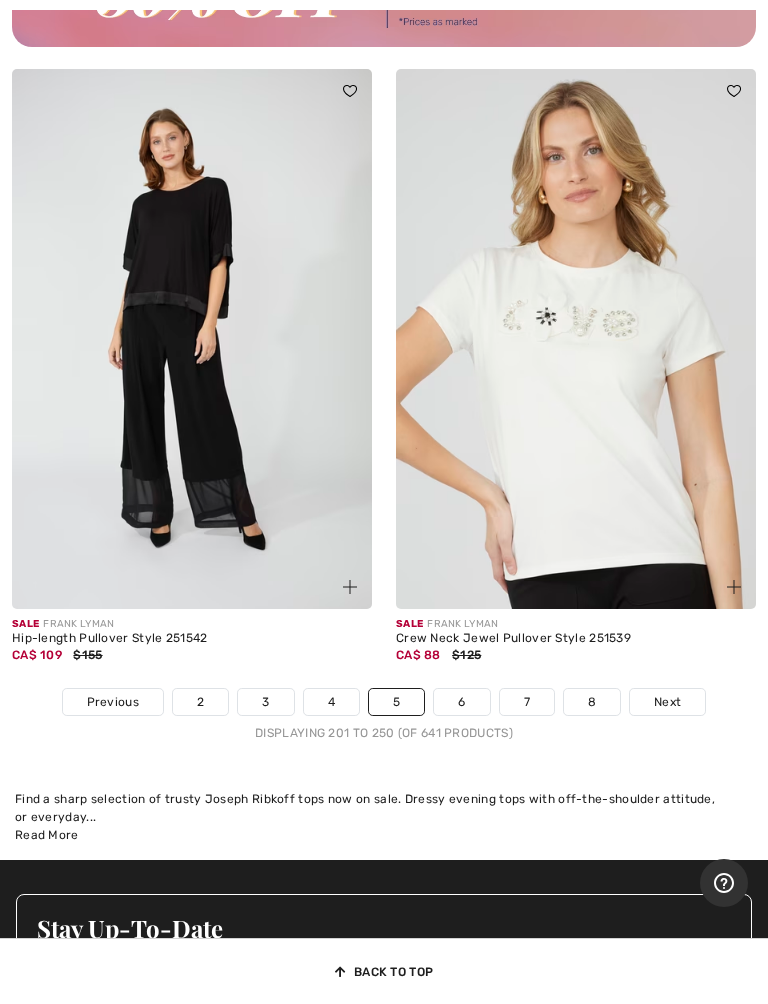 click on "6" at bounding box center (461, 702) 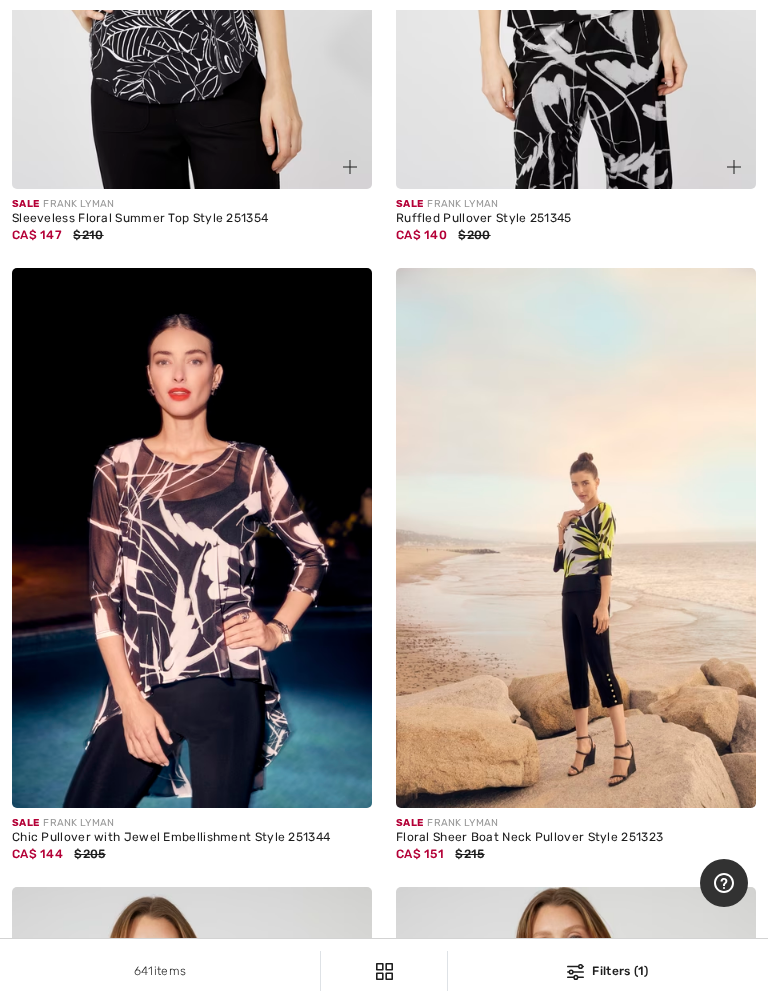 scroll, scrollTop: 0, scrollLeft: 0, axis: both 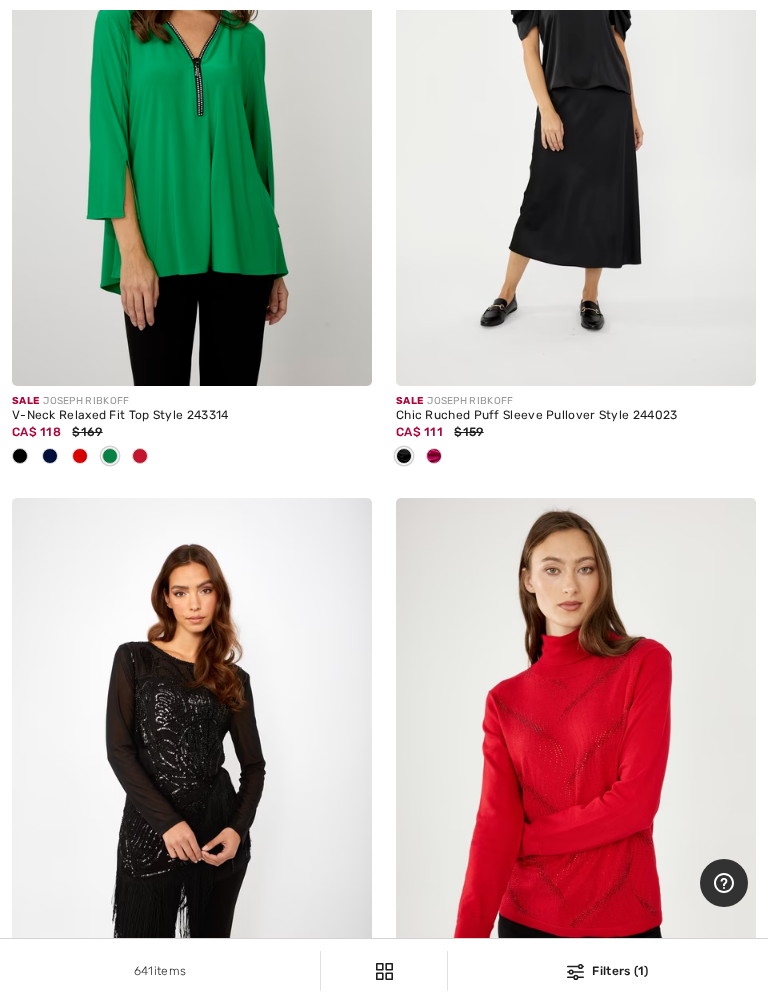 click at bounding box center (140, 456) 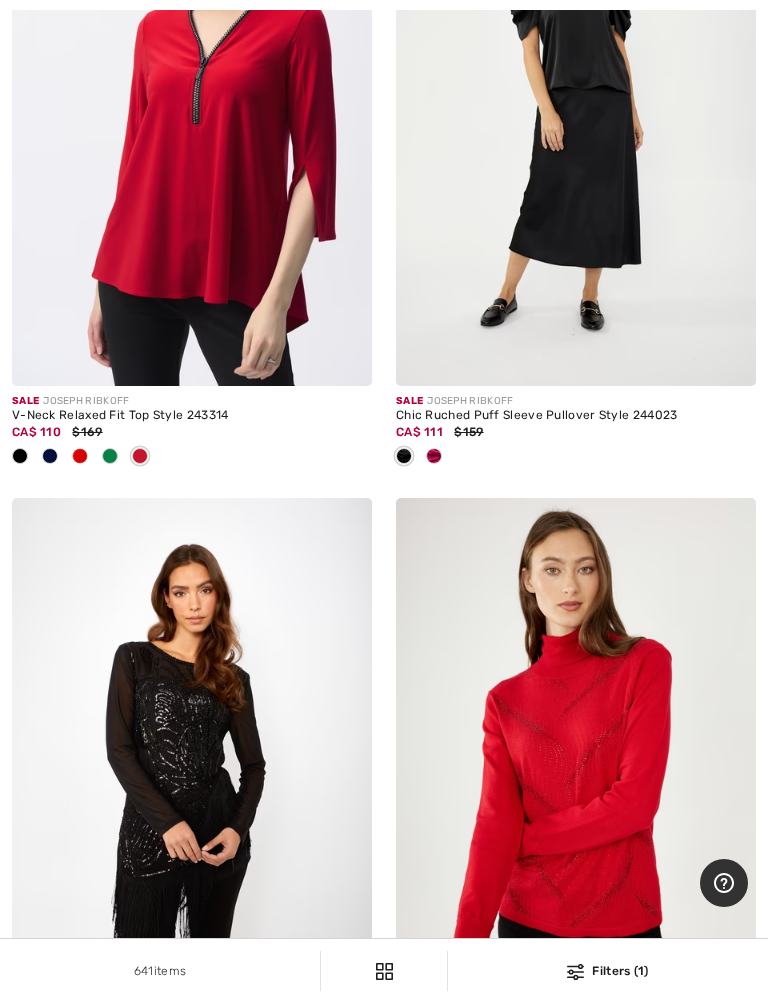 click at bounding box center (80, 456) 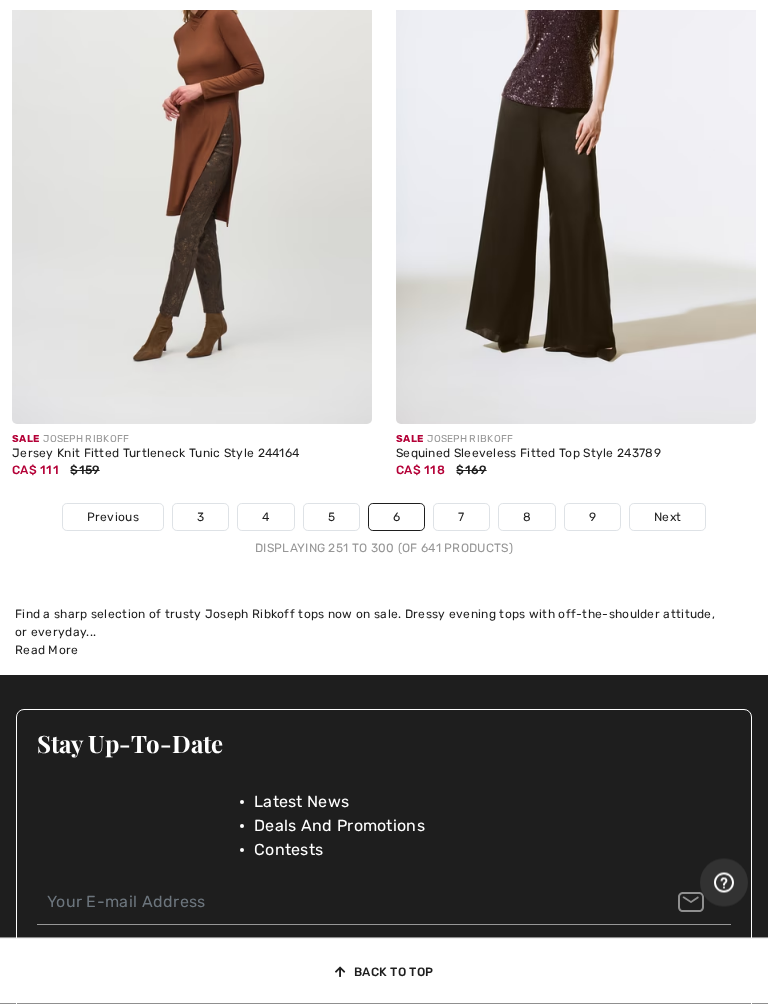 scroll, scrollTop: 16008, scrollLeft: 0, axis: vertical 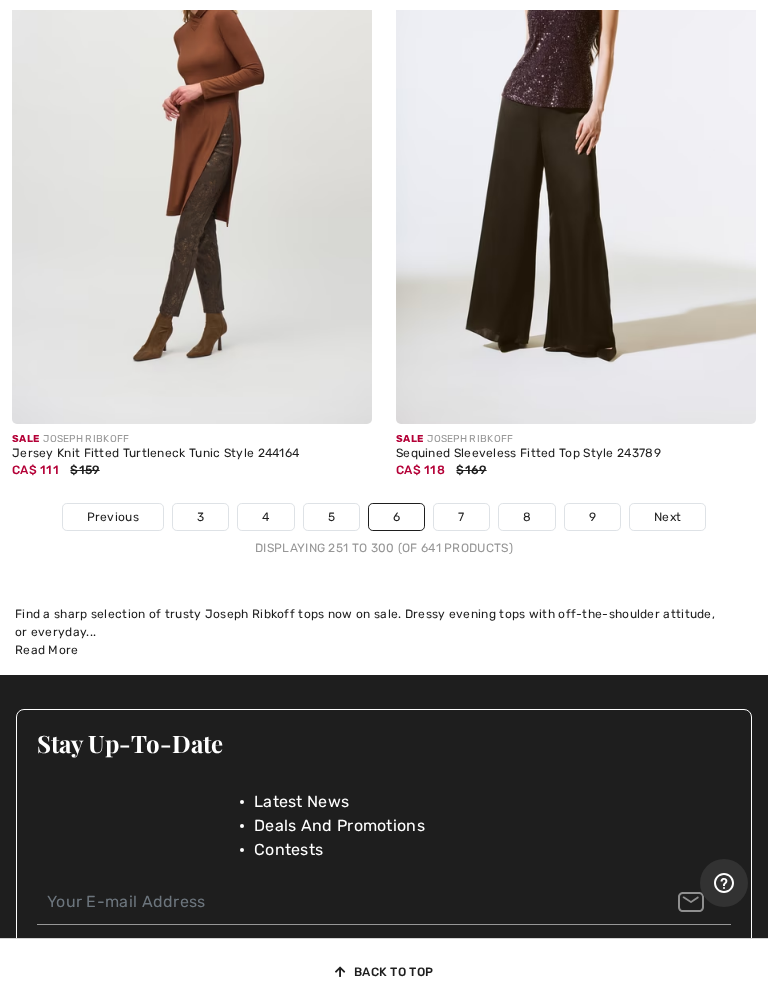 click on "7" at bounding box center (461, 517) 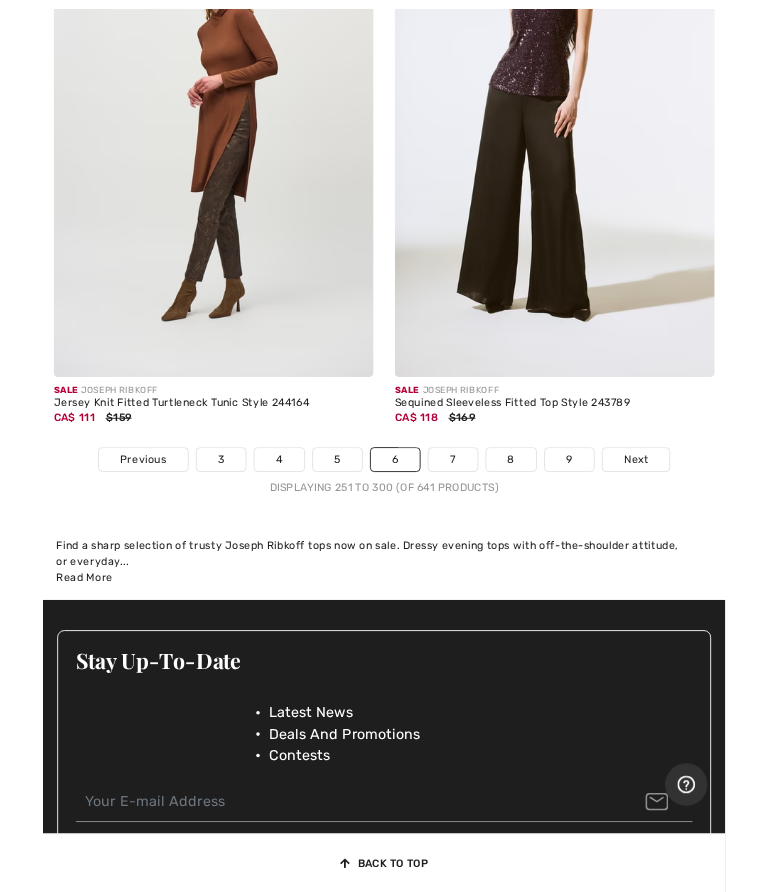 scroll, scrollTop: 16064, scrollLeft: 0, axis: vertical 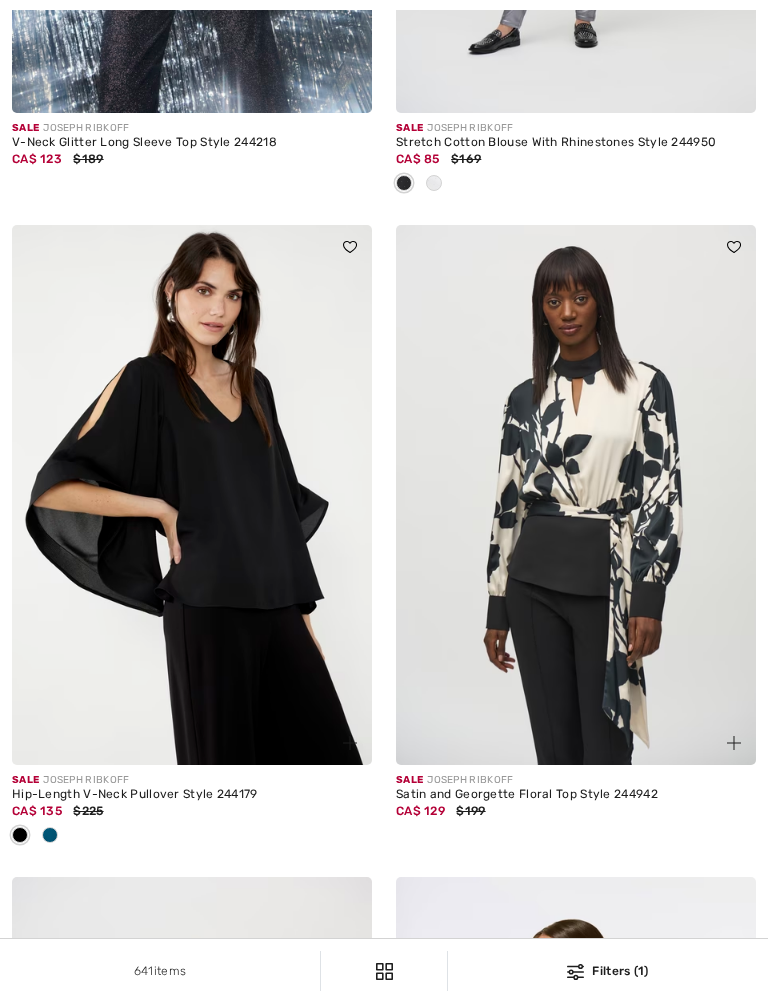 checkbox on "true" 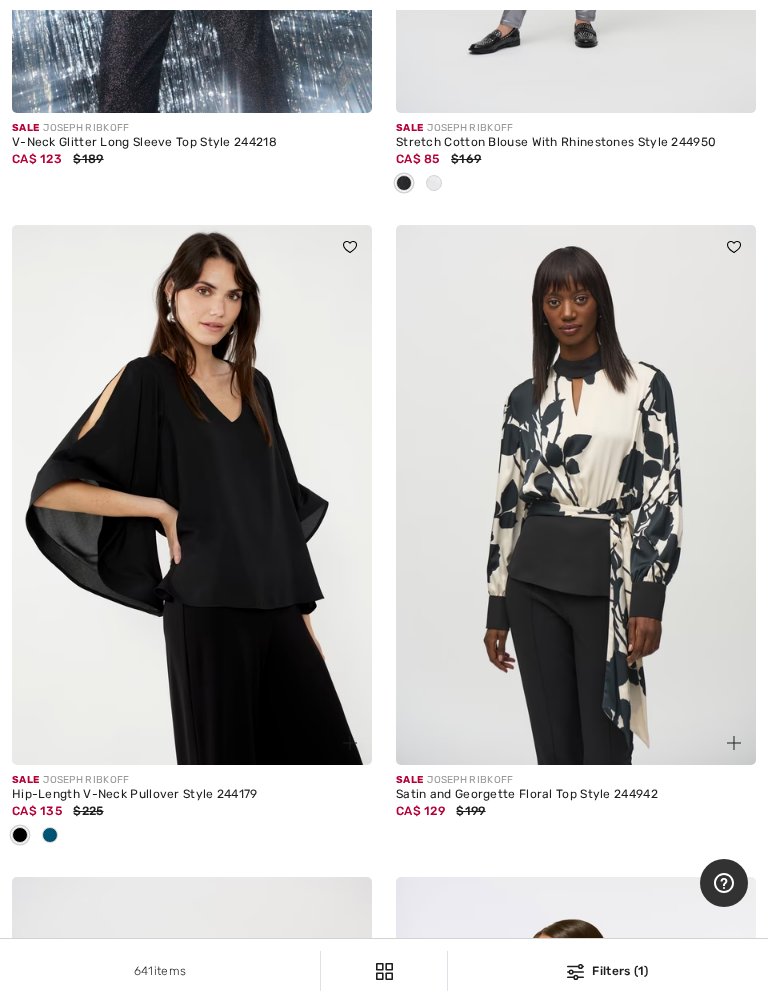 scroll, scrollTop: 2231, scrollLeft: 0, axis: vertical 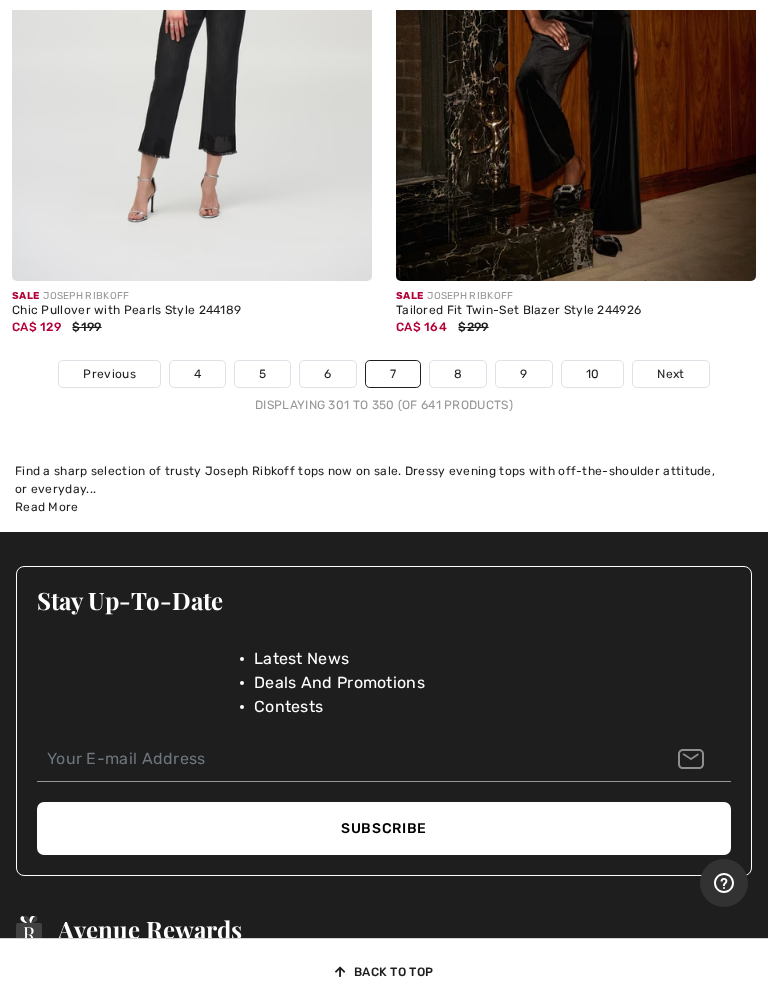 click on "8" at bounding box center (458, 374) 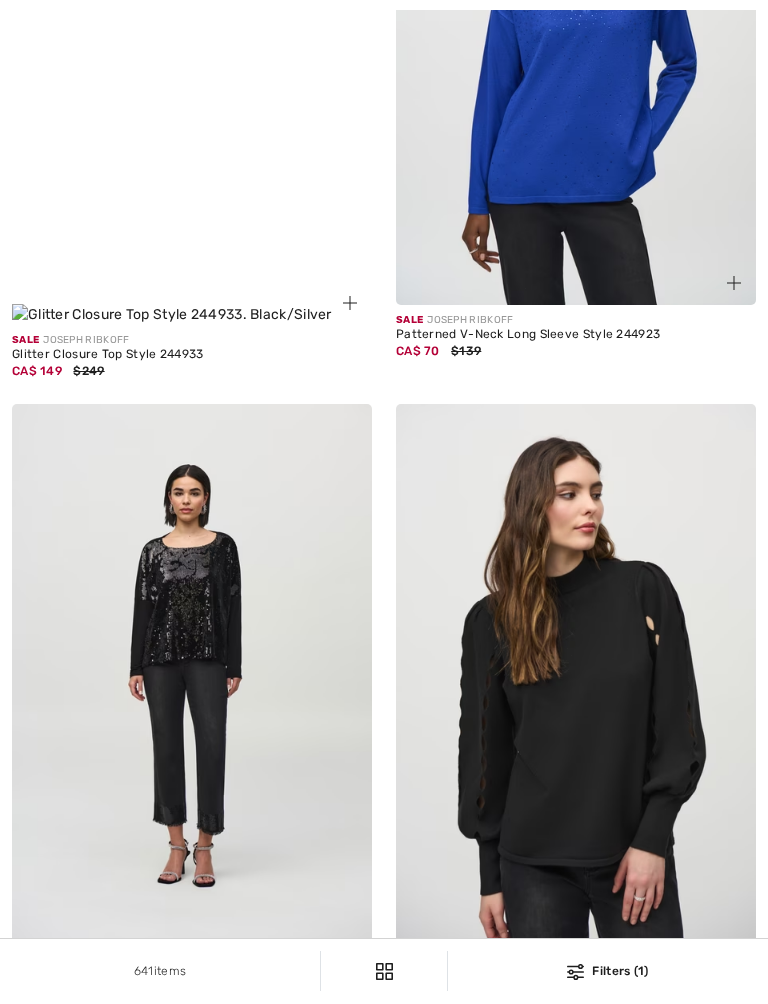 checkbox on "true" 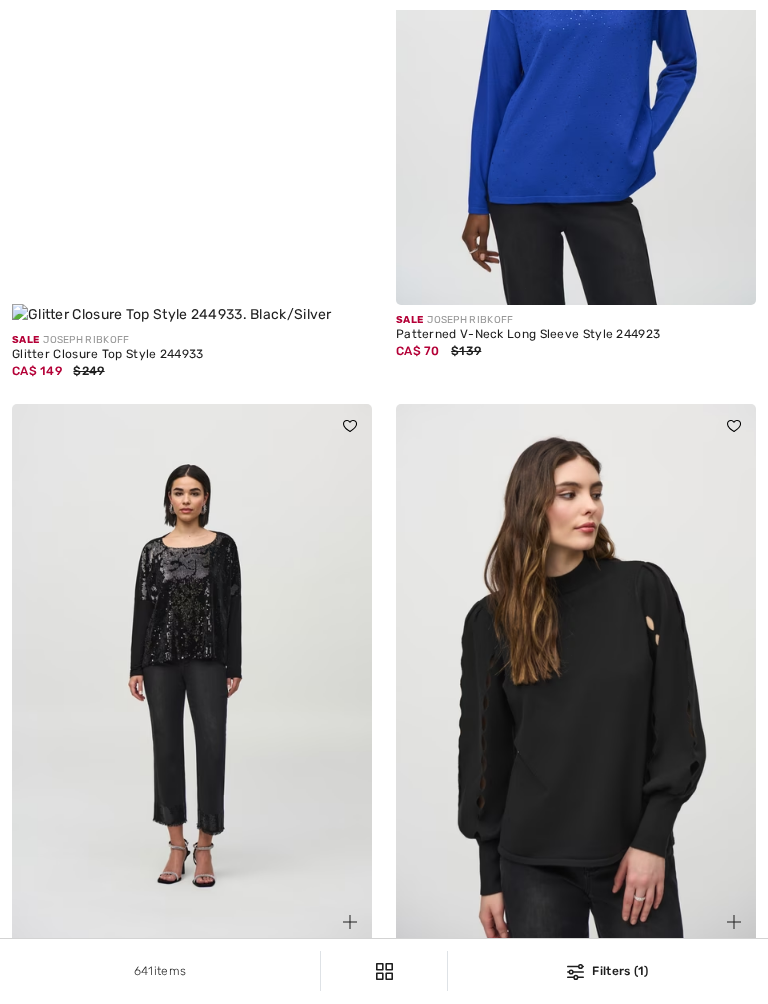 scroll, scrollTop: 2177, scrollLeft: 0, axis: vertical 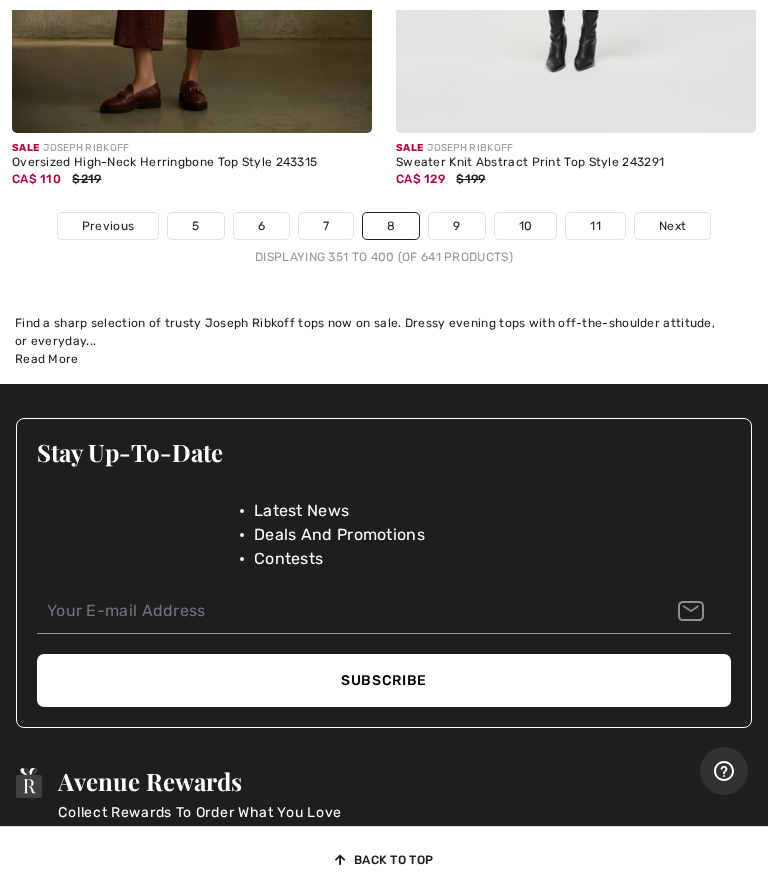 click on "9" at bounding box center (456, 226) 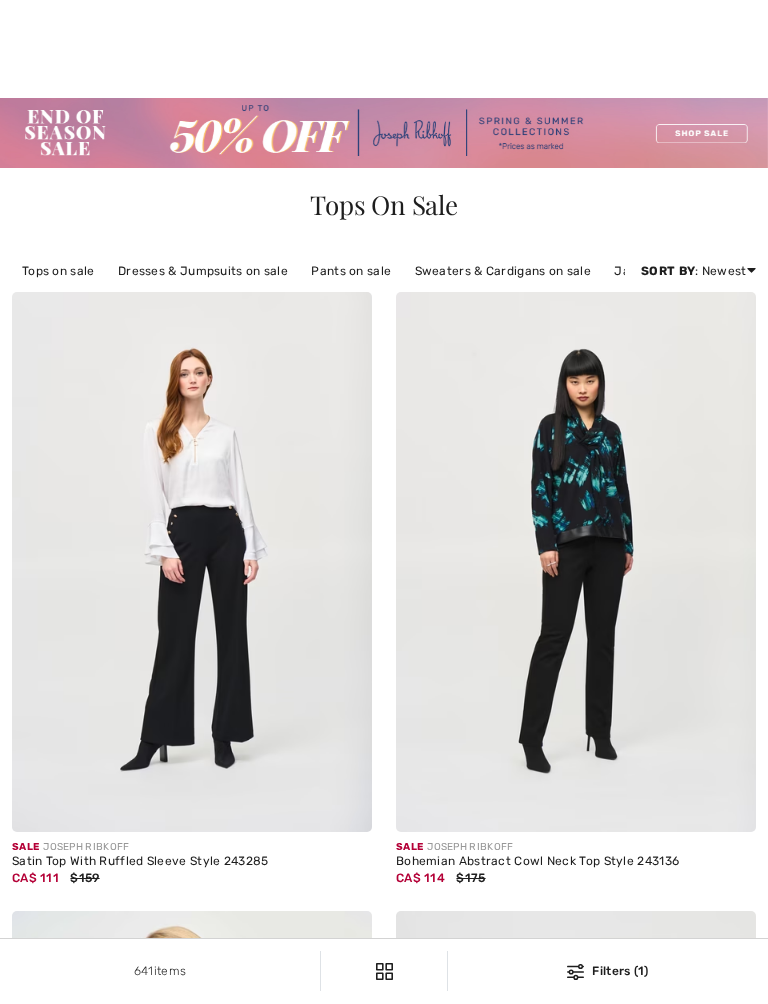 checkbox on "true" 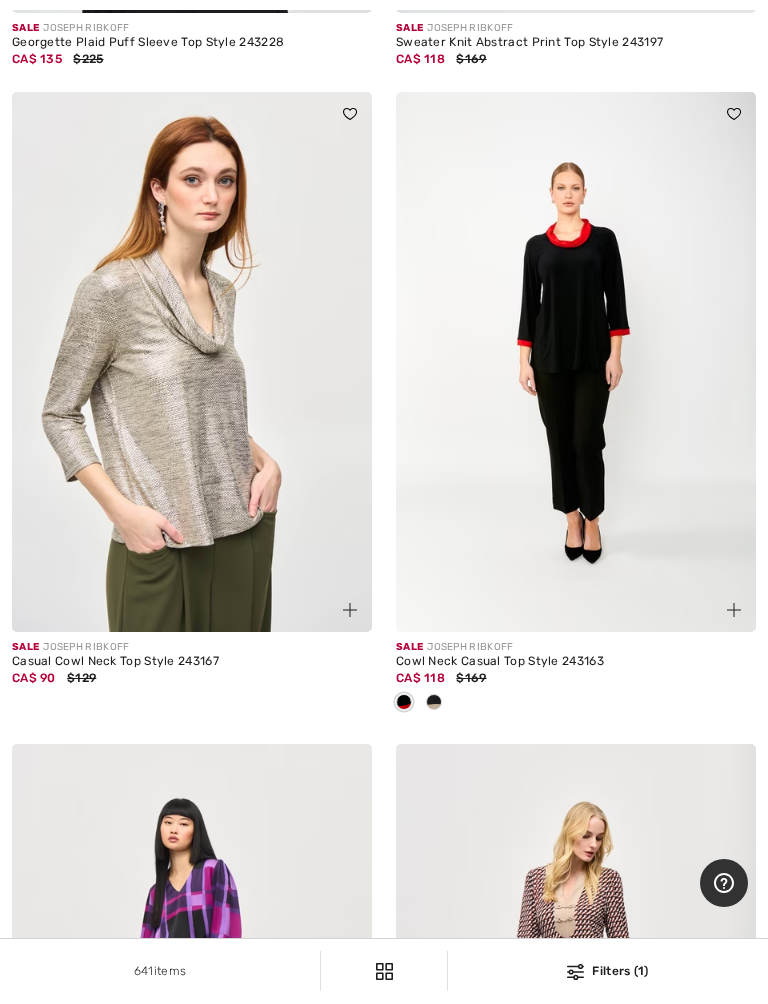 scroll, scrollTop: 1484, scrollLeft: 0, axis: vertical 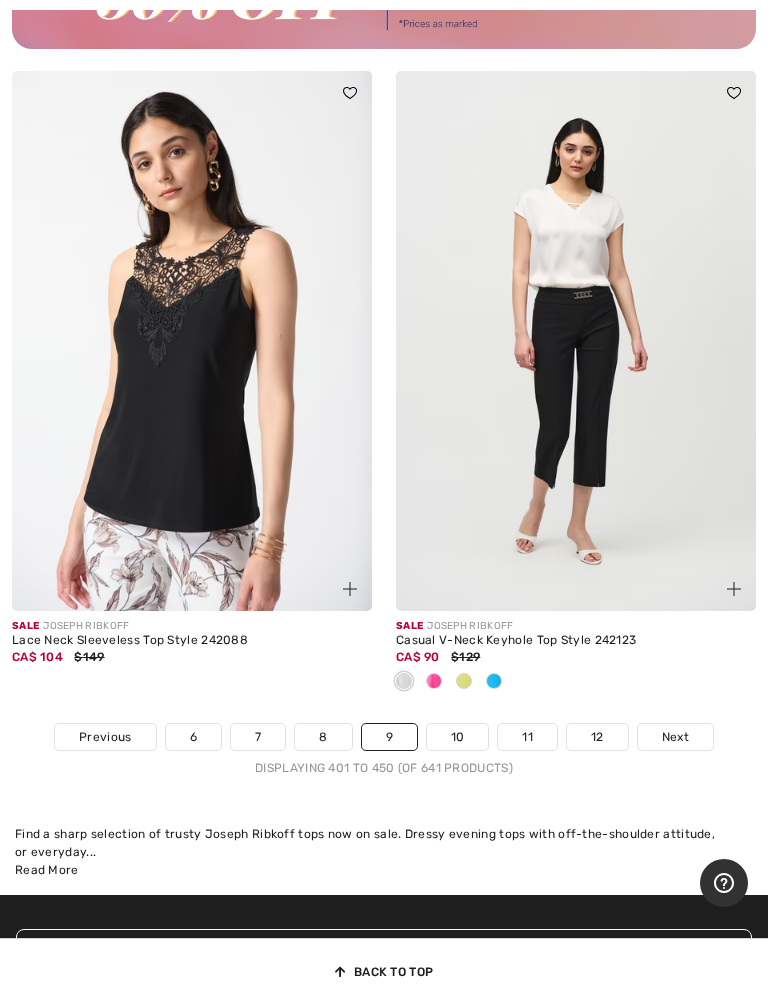 click on "10" at bounding box center (458, 737) 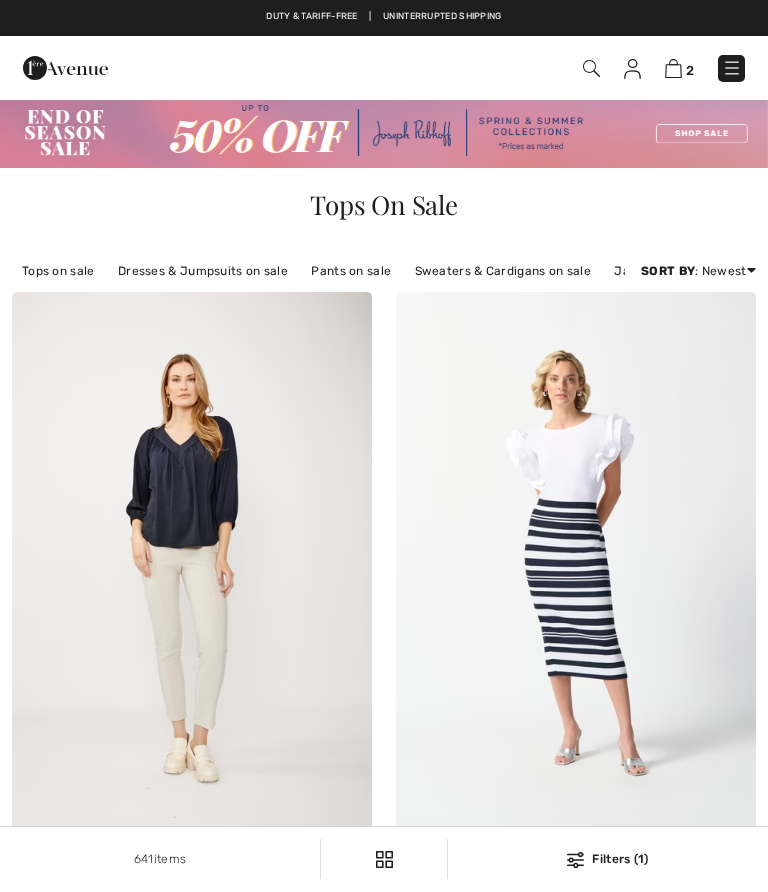 checkbox on "true" 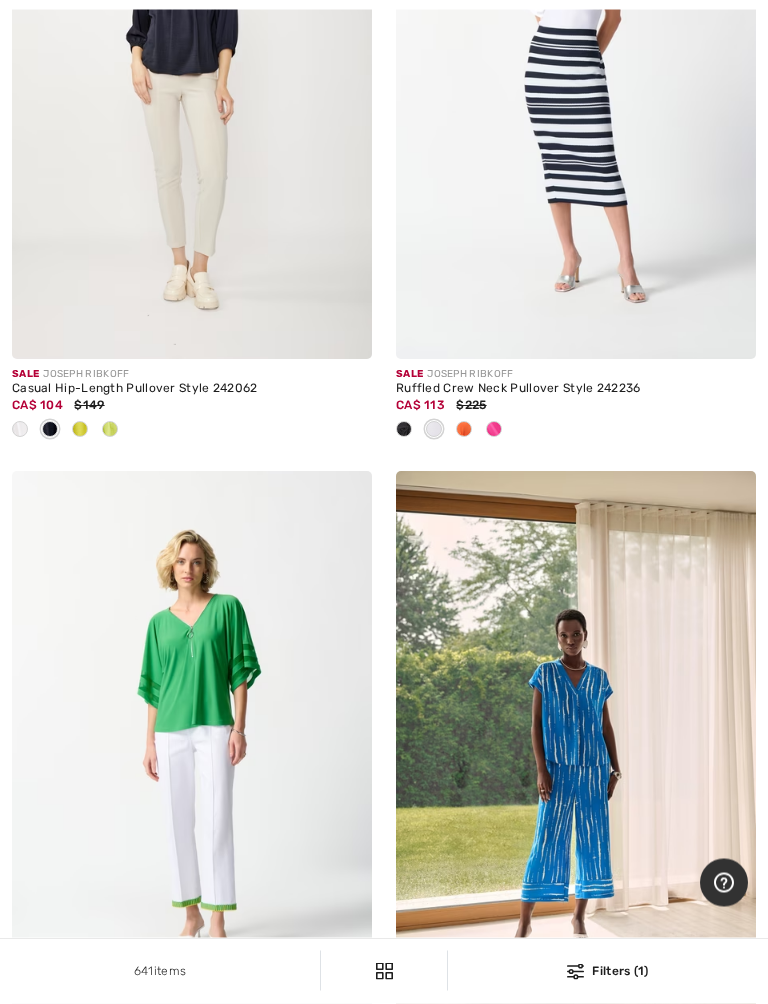 scroll, scrollTop: 495, scrollLeft: 0, axis: vertical 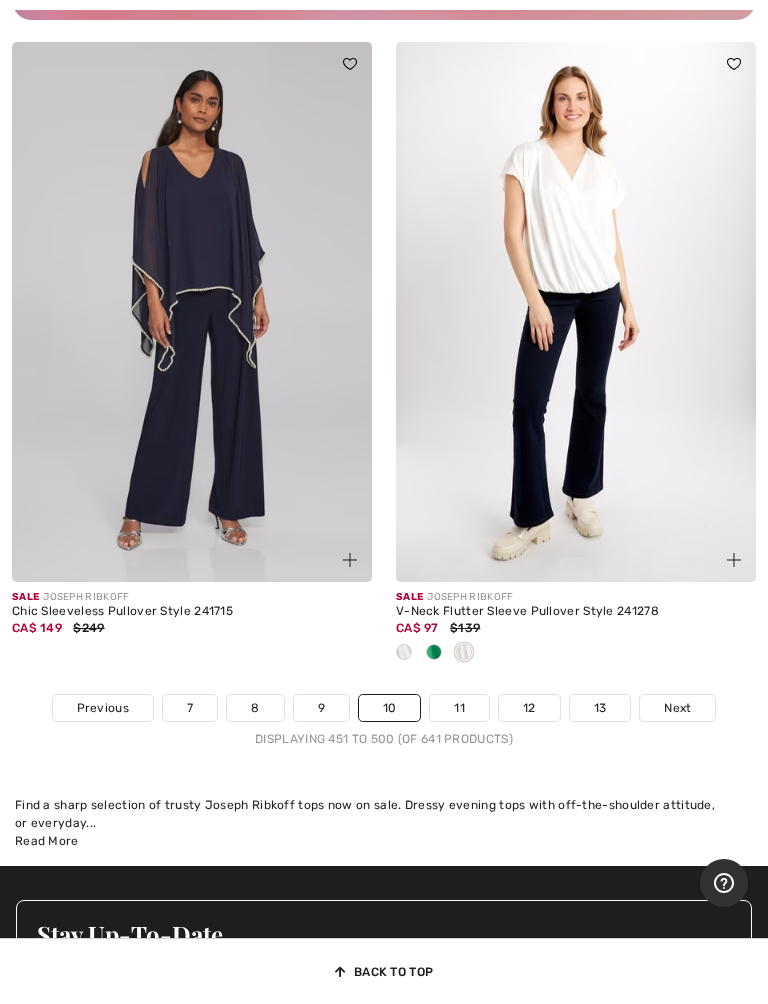 click on "11" at bounding box center [459, 708] 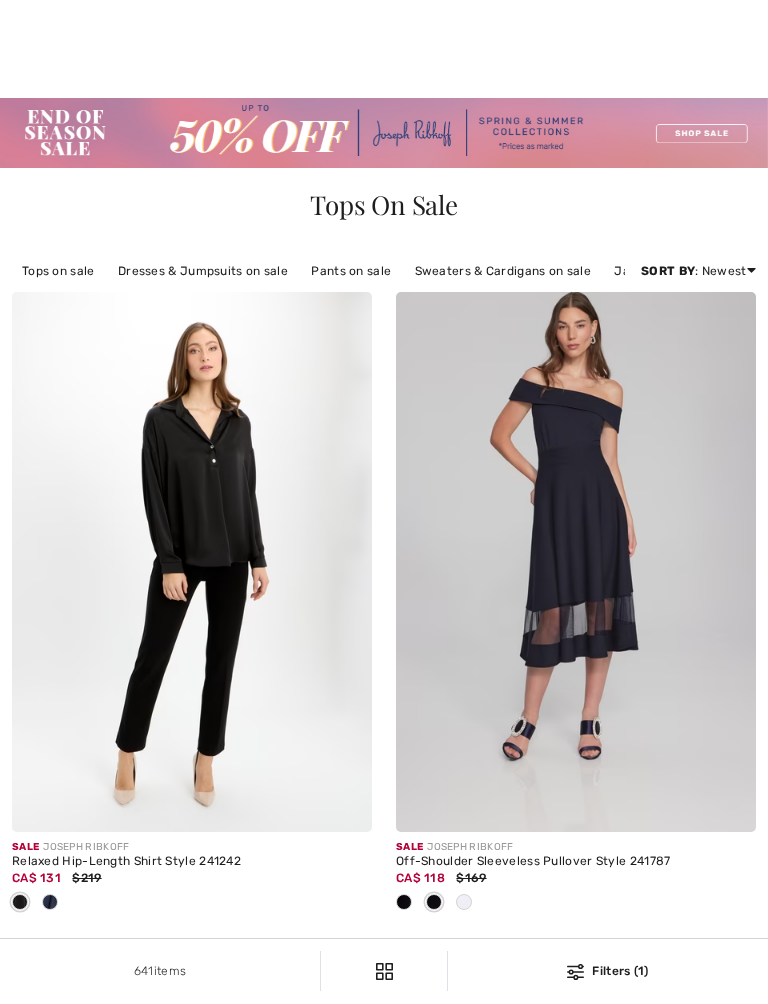 checkbox on "true" 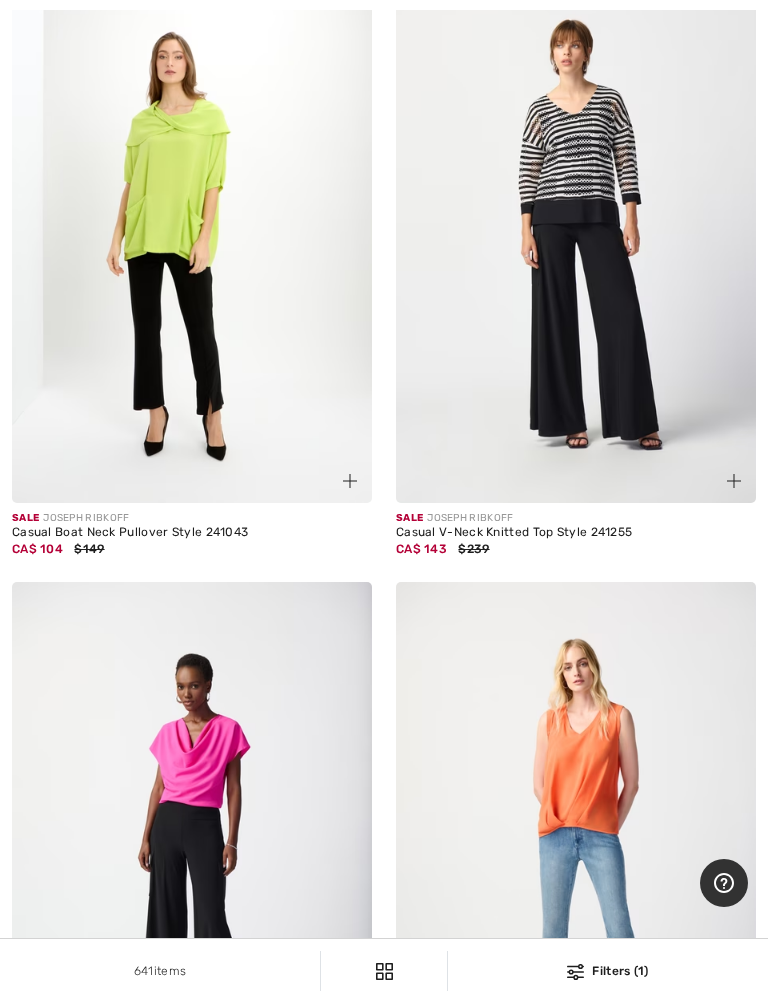 scroll, scrollTop: 0, scrollLeft: 0, axis: both 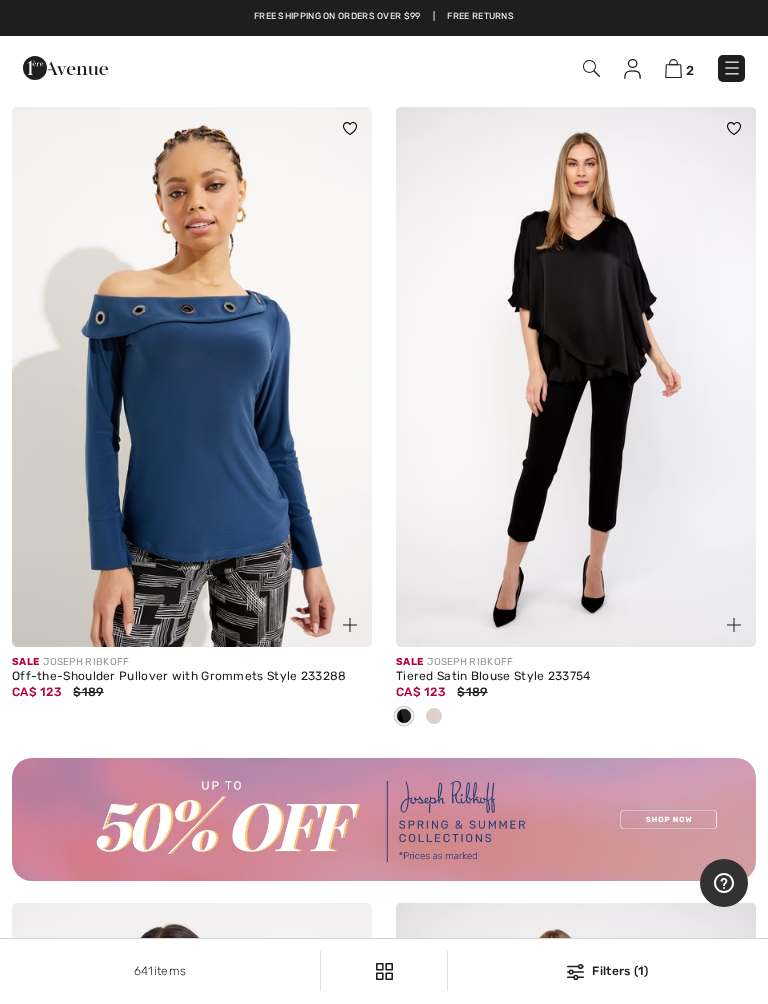 click at bounding box center (434, 717) 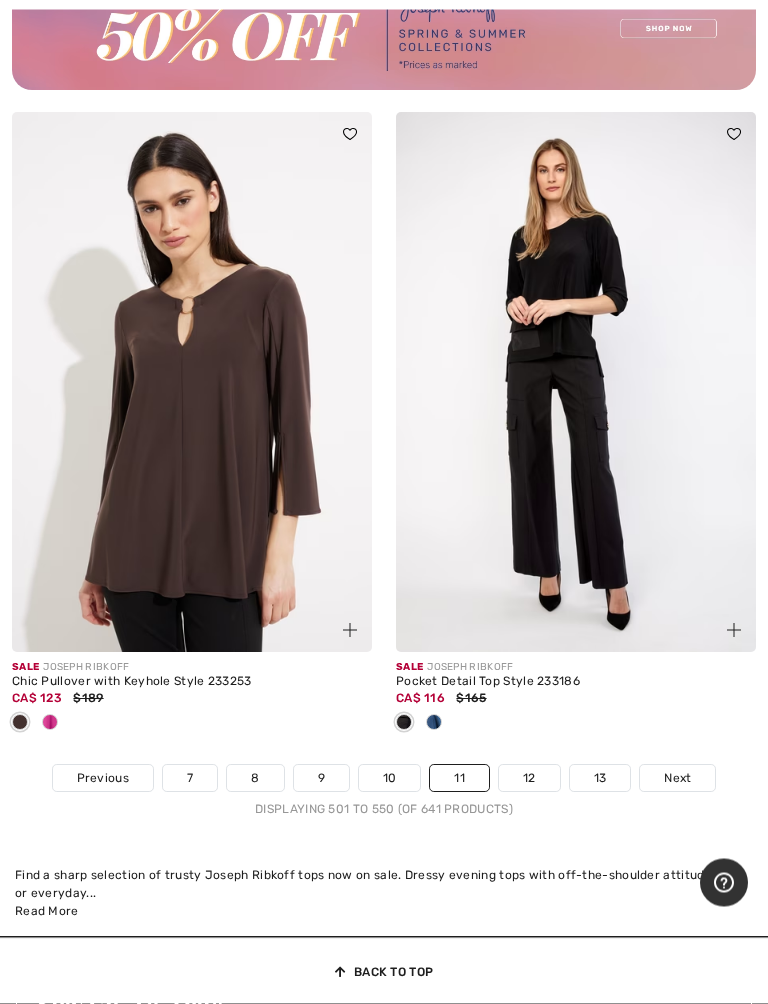 scroll, scrollTop: 15978, scrollLeft: 0, axis: vertical 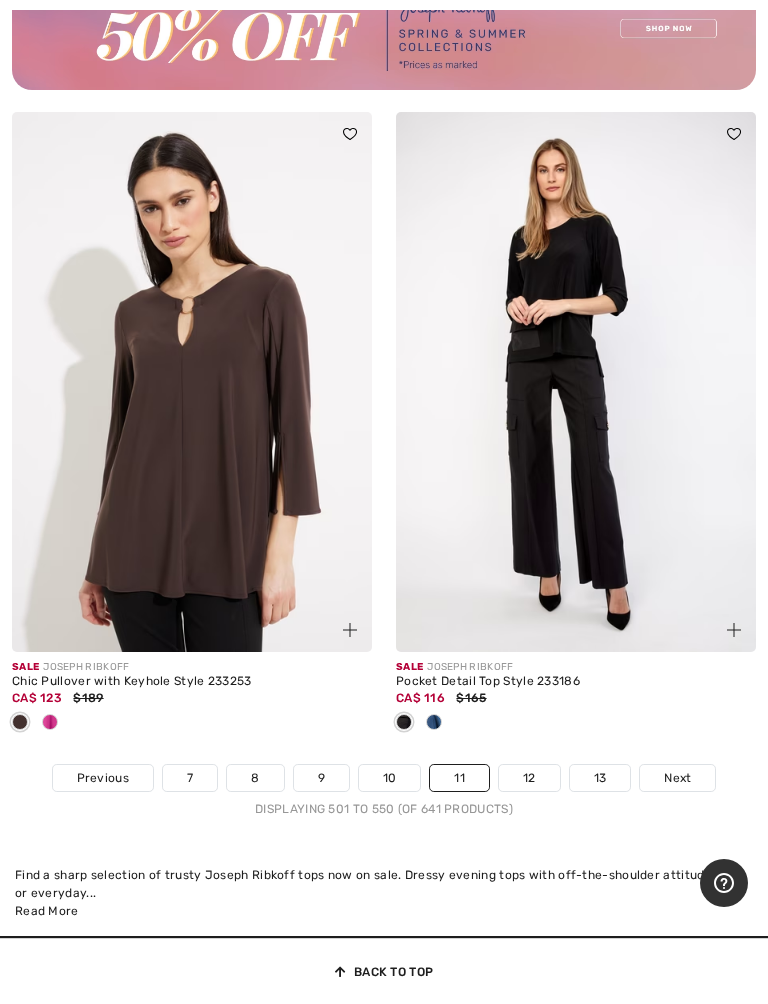 click on "12" at bounding box center [529, 778] 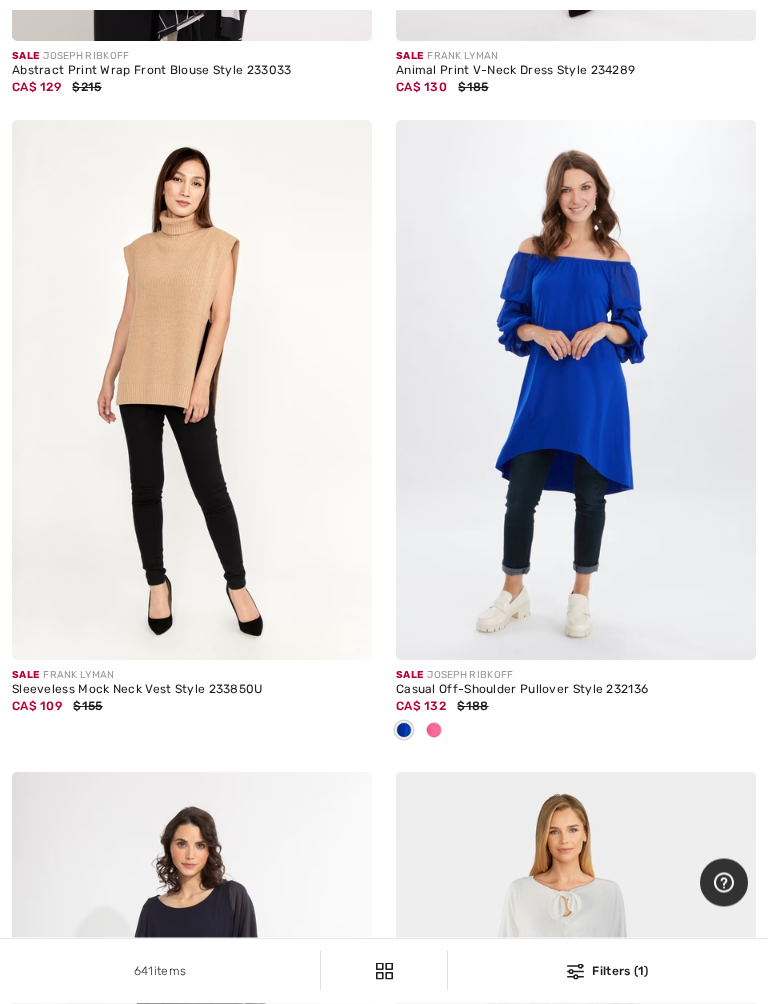 scroll, scrollTop: 0, scrollLeft: 0, axis: both 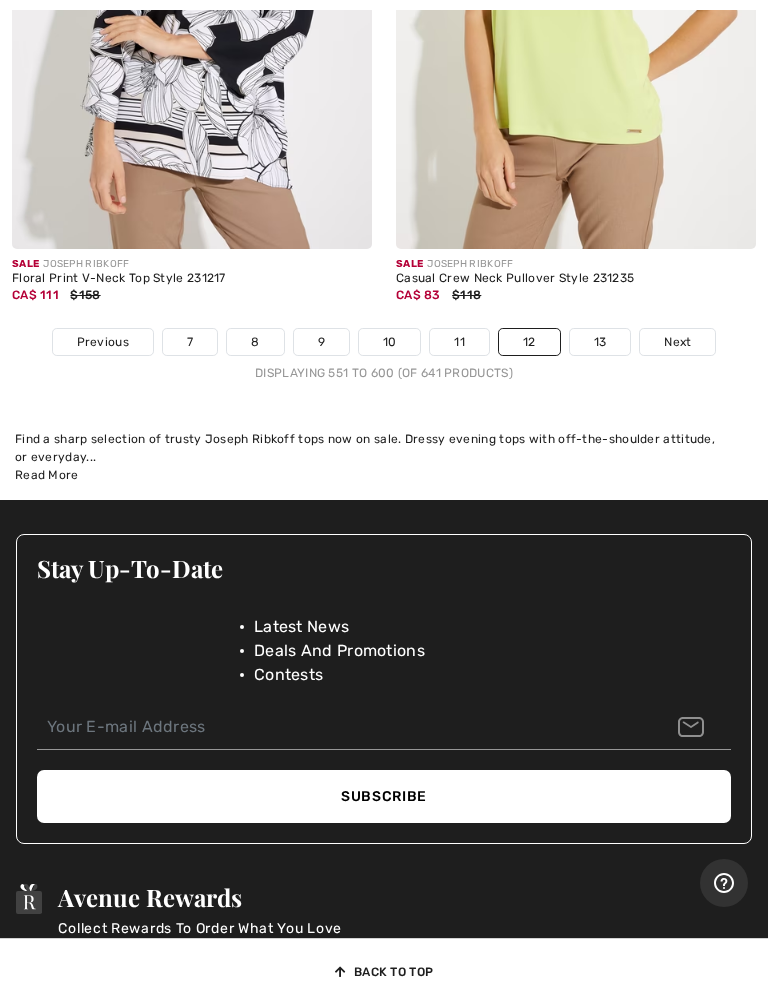 click on "13" at bounding box center [600, 342] 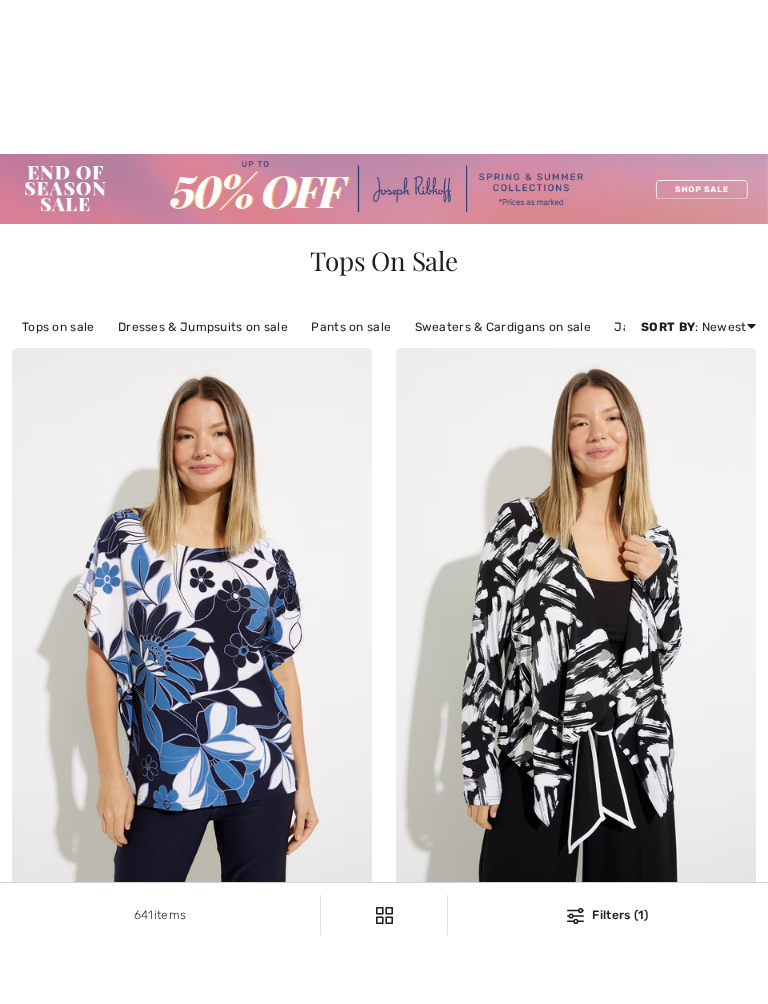 scroll, scrollTop: 987, scrollLeft: 0, axis: vertical 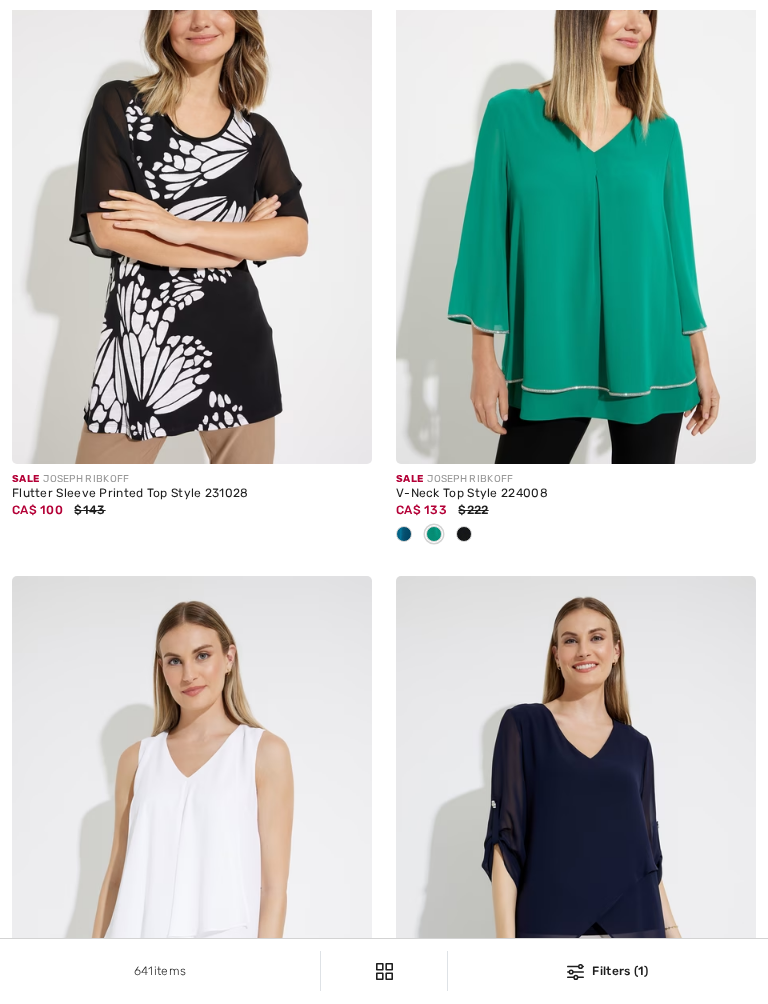 checkbox on "true" 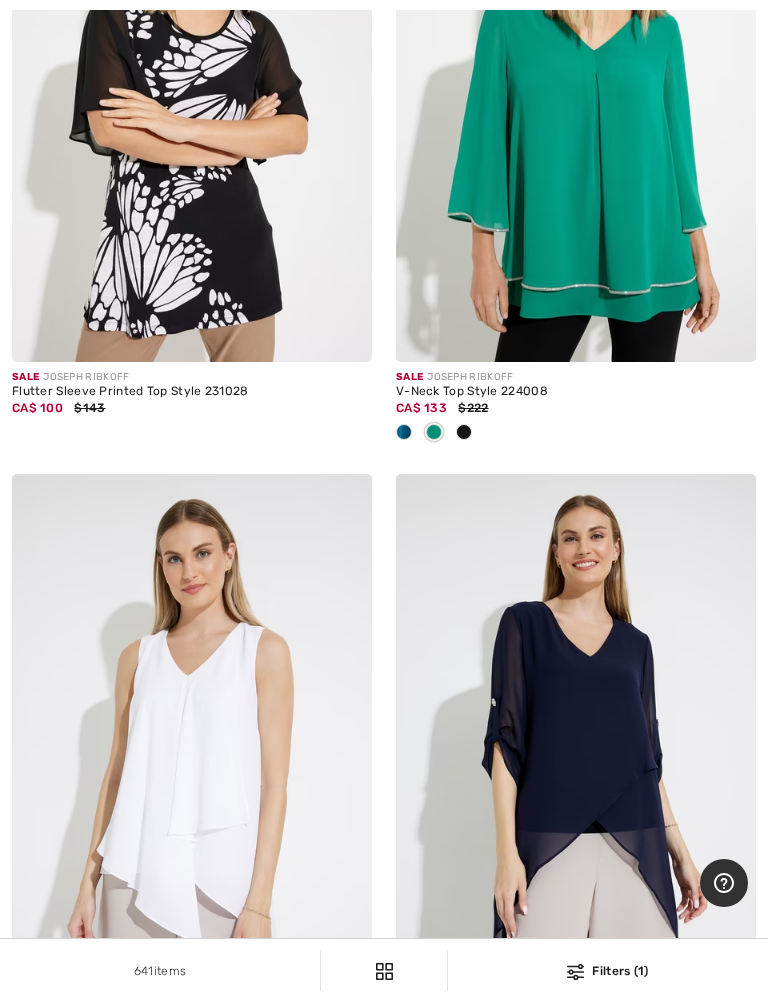 scroll, scrollTop: 0, scrollLeft: 0, axis: both 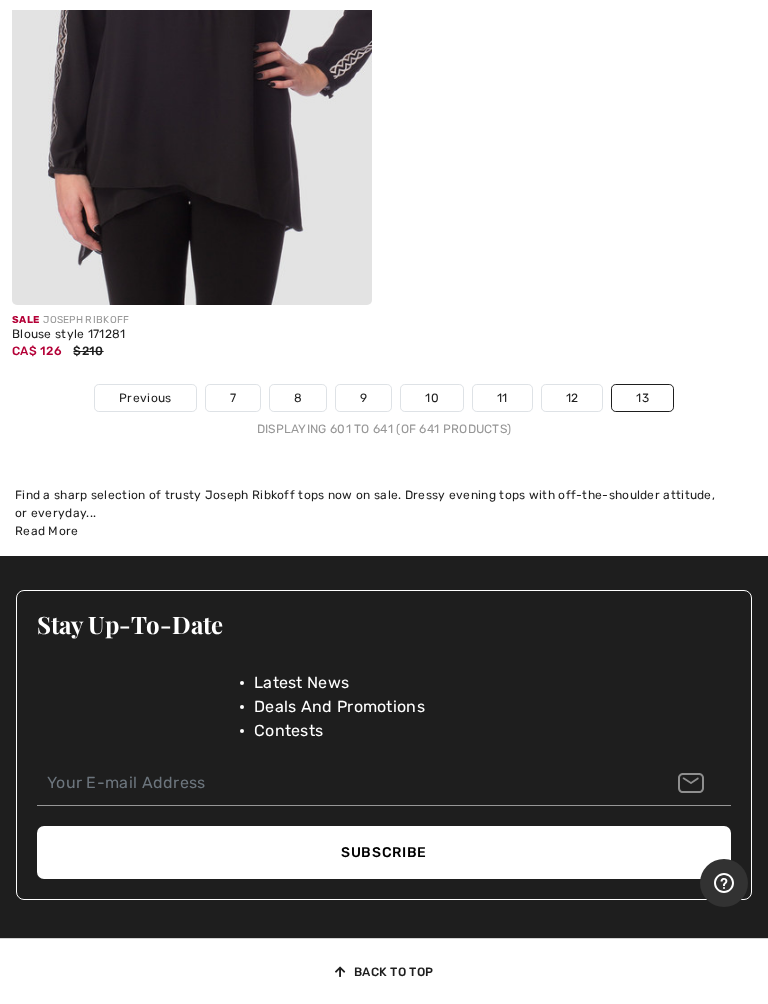 click on "13" at bounding box center [642, 398] 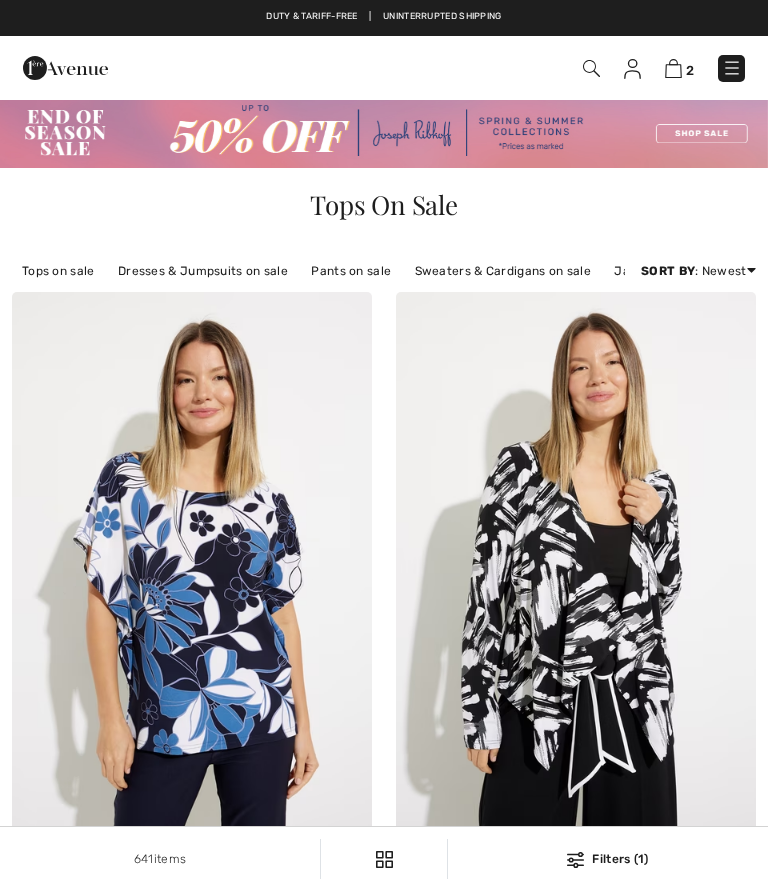 checkbox on "true" 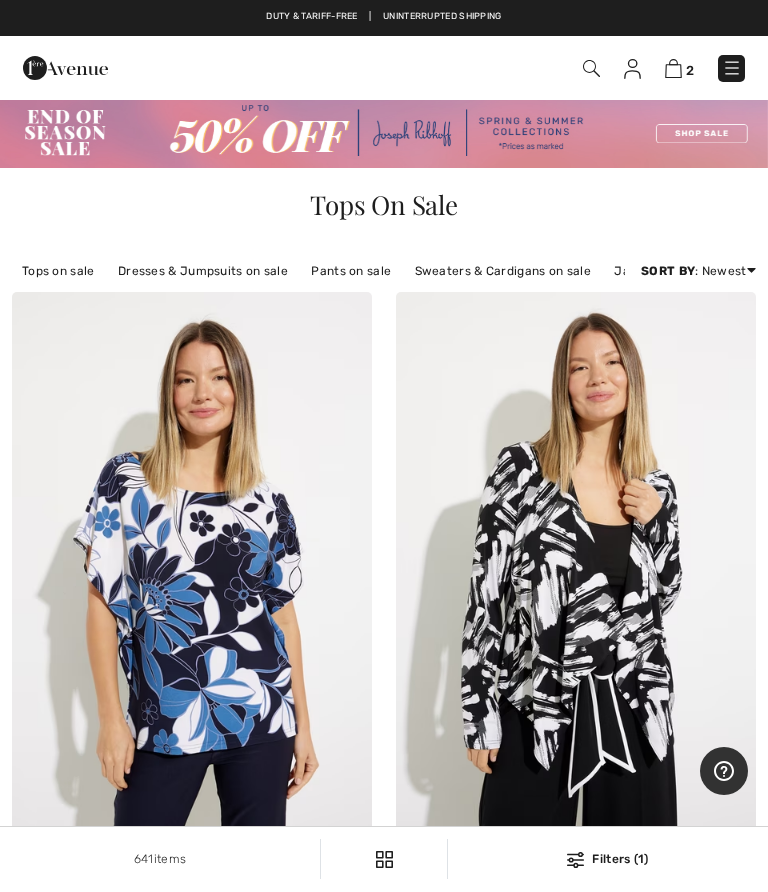 click at bounding box center (673, 68) 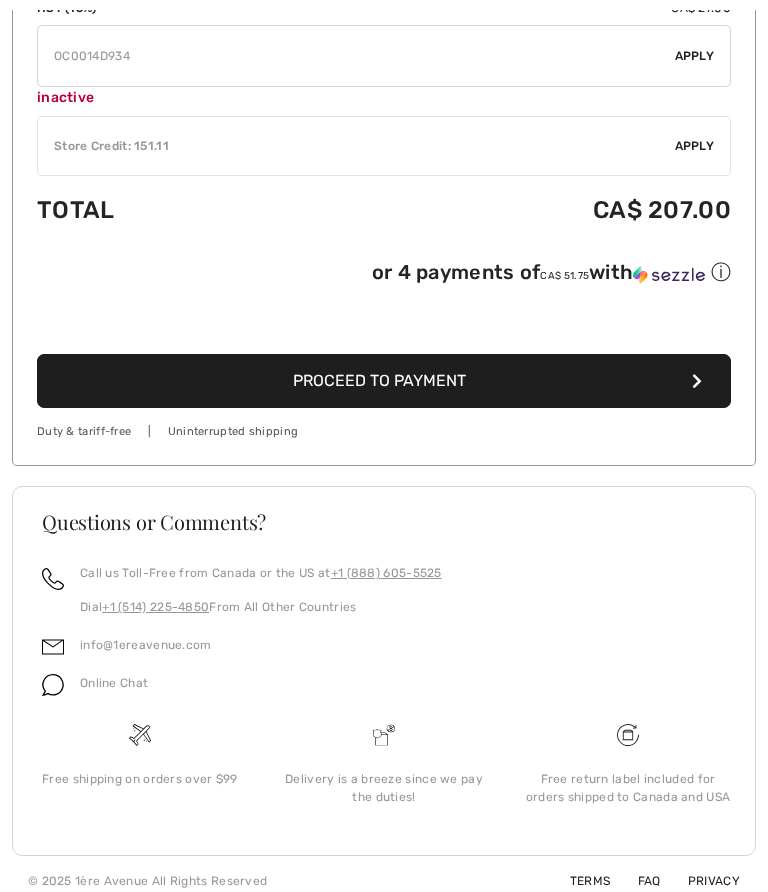 scroll, scrollTop: 1030, scrollLeft: 0, axis: vertical 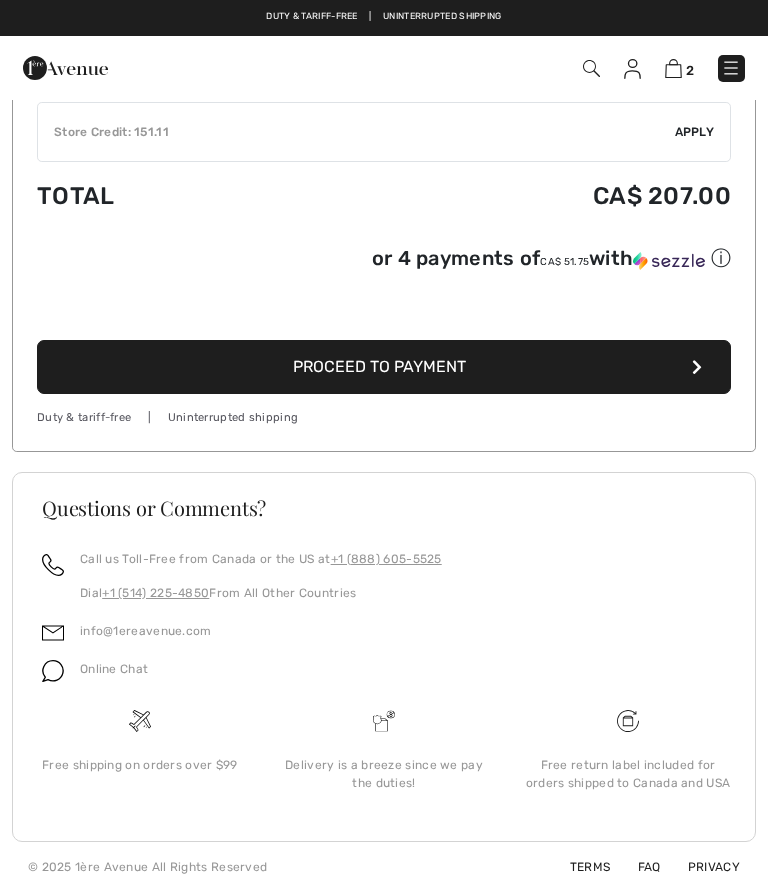 click on "Proceed to Payment" at bounding box center [379, 366] 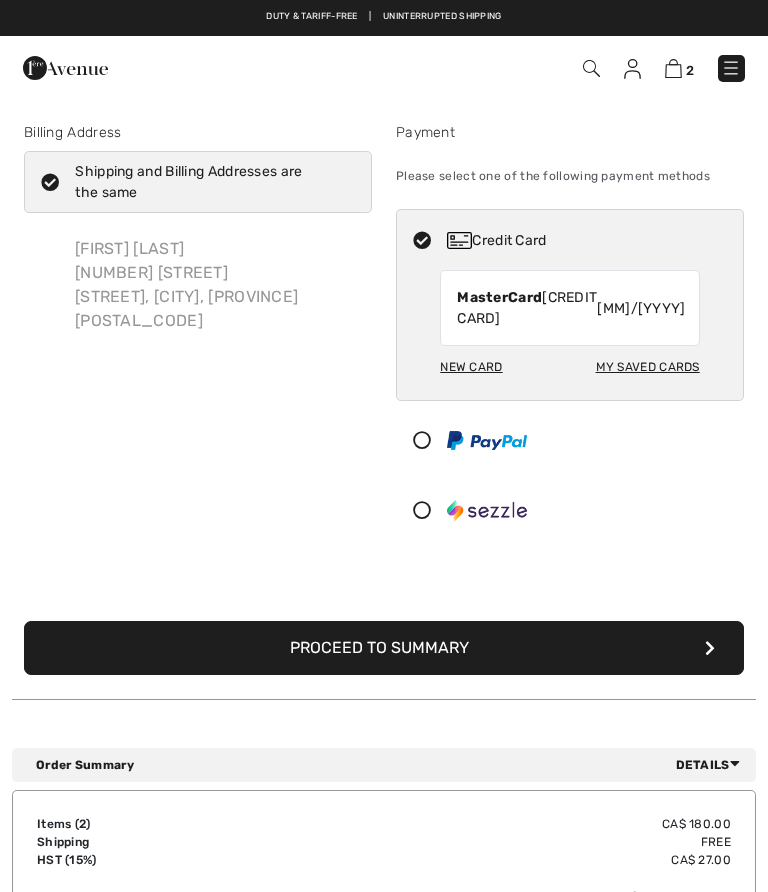 checkbox on "true" 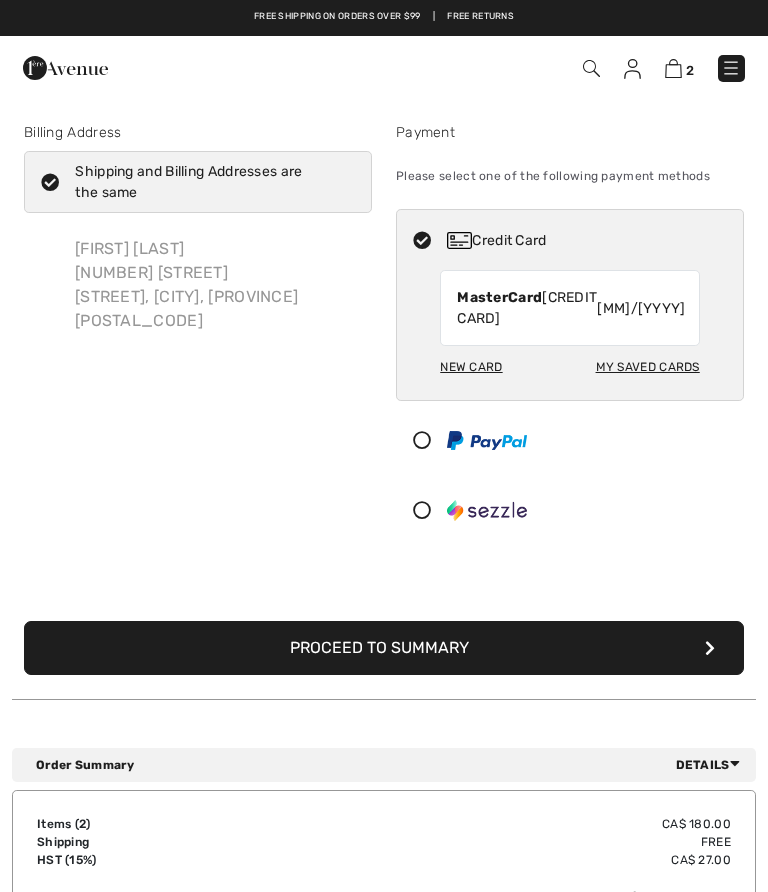click at bounding box center [632, 69] 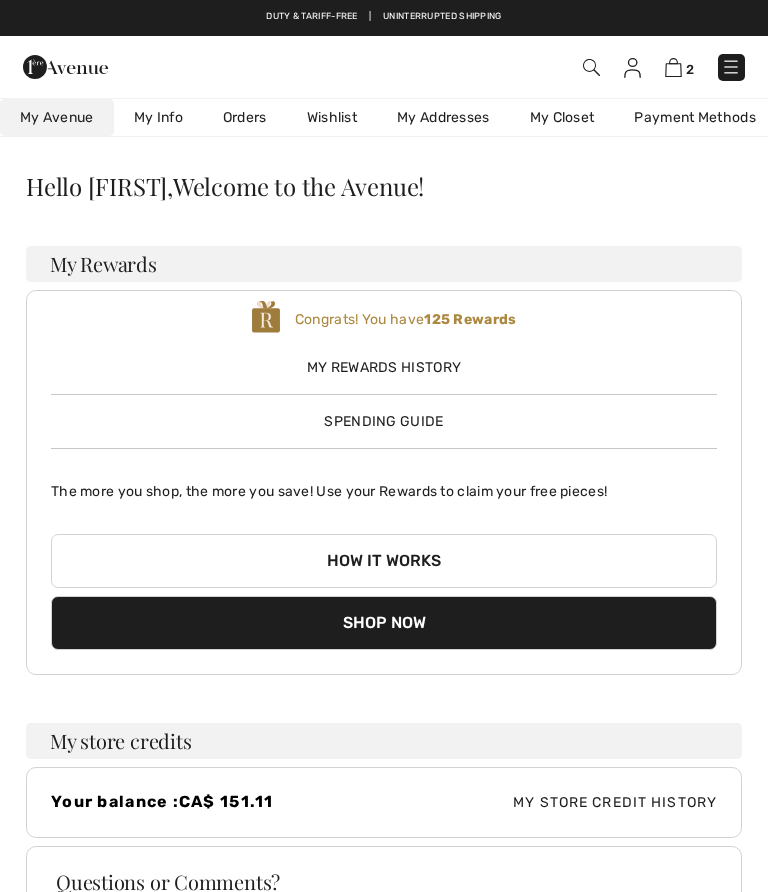 checkbox on "true" 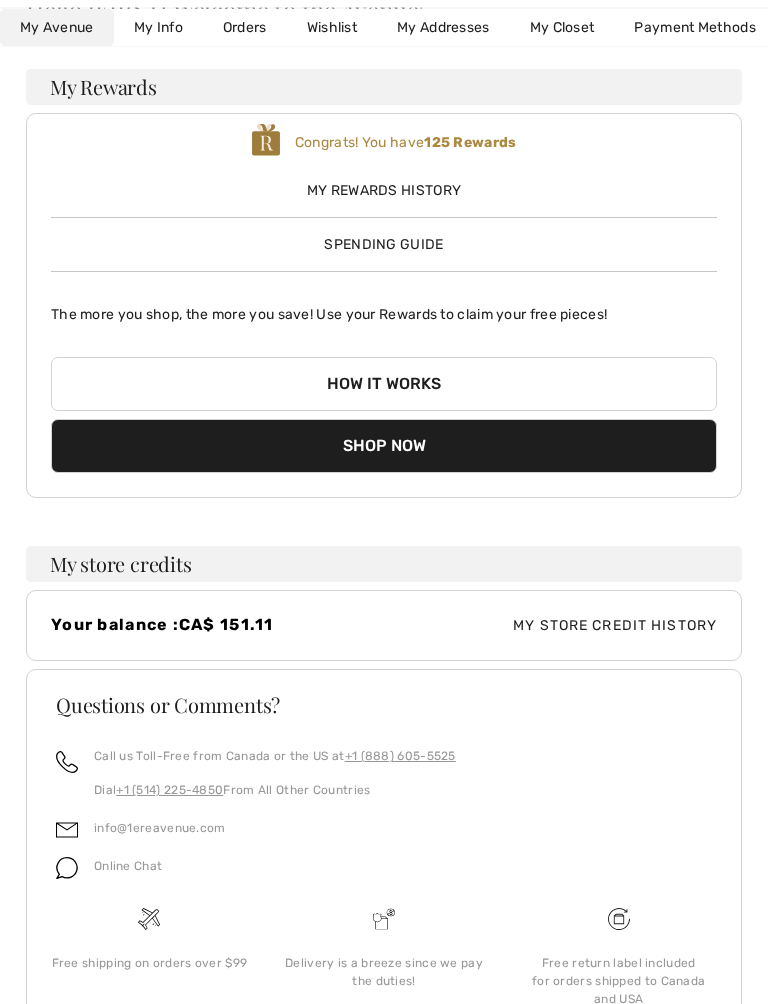 scroll, scrollTop: 177, scrollLeft: 0, axis: vertical 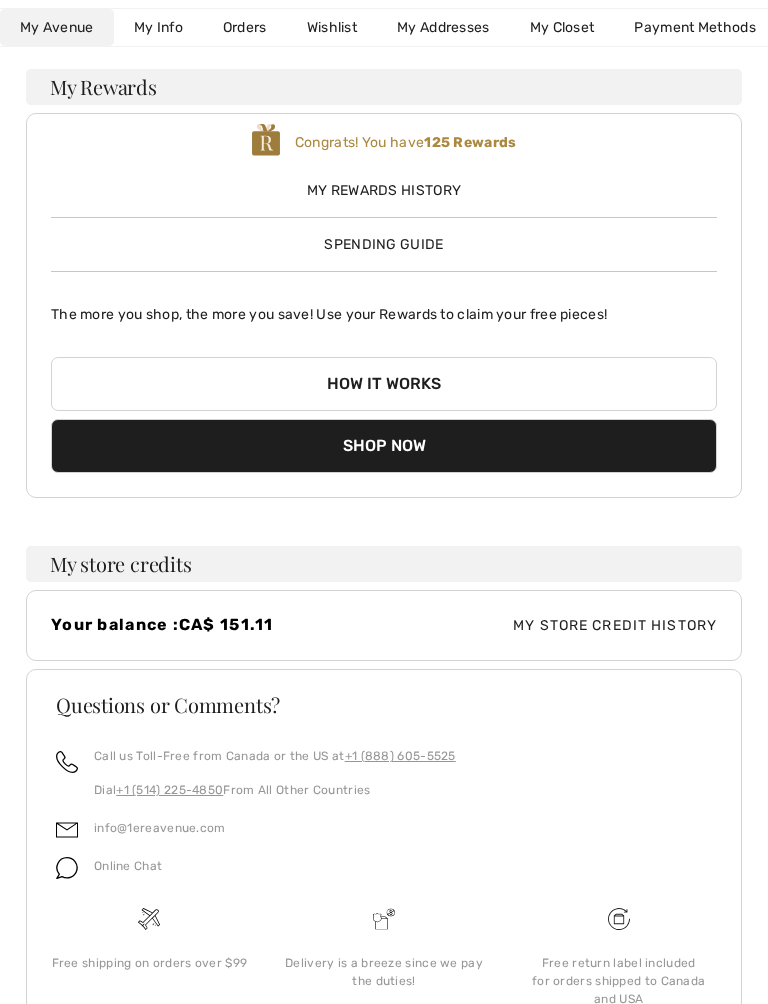 click on "Shop Now" at bounding box center (384, 446) 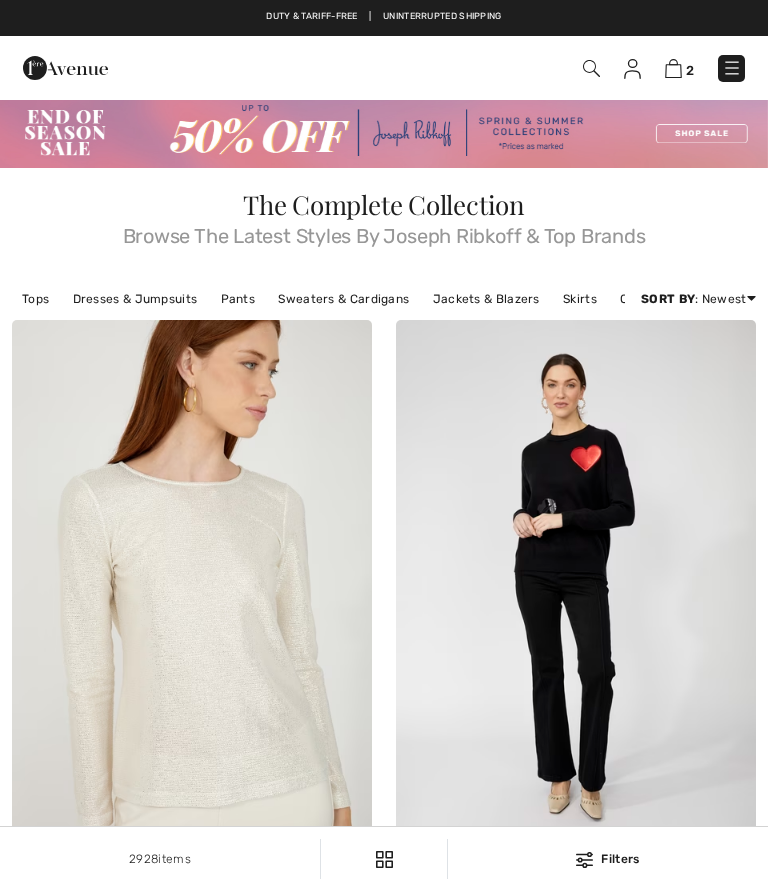 checkbox on "true" 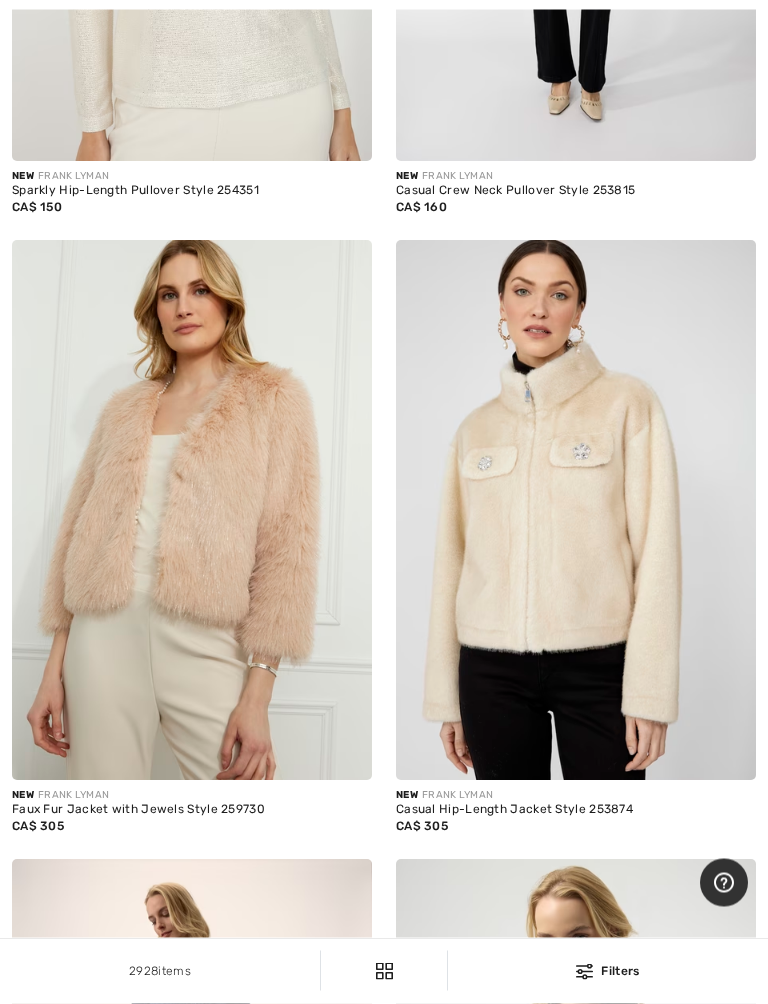 scroll, scrollTop: 1273, scrollLeft: 0, axis: vertical 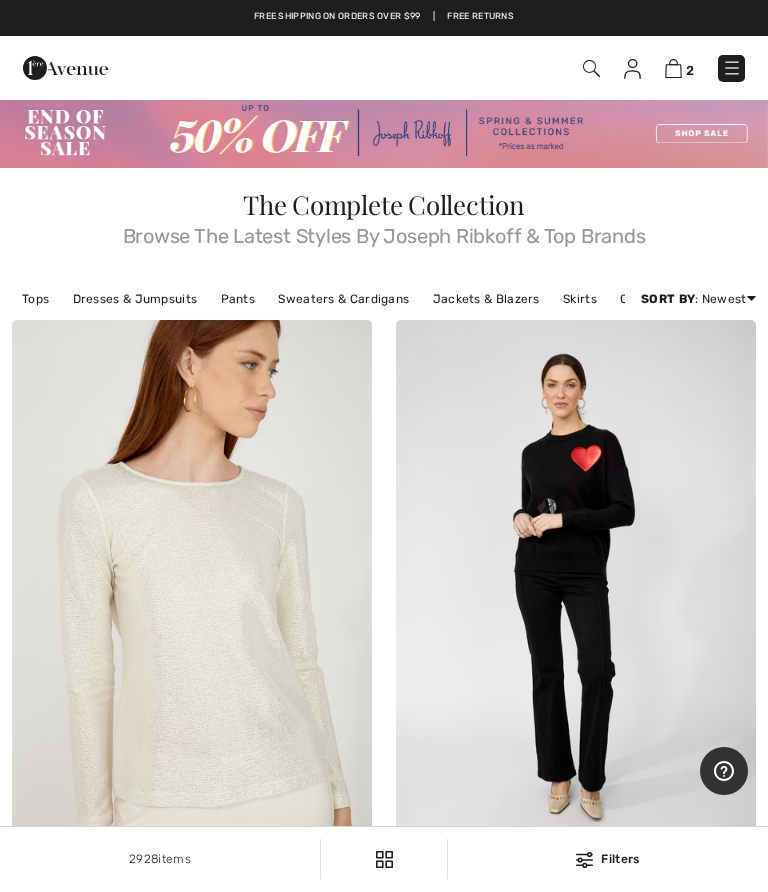 click on "2" at bounding box center (690, 70) 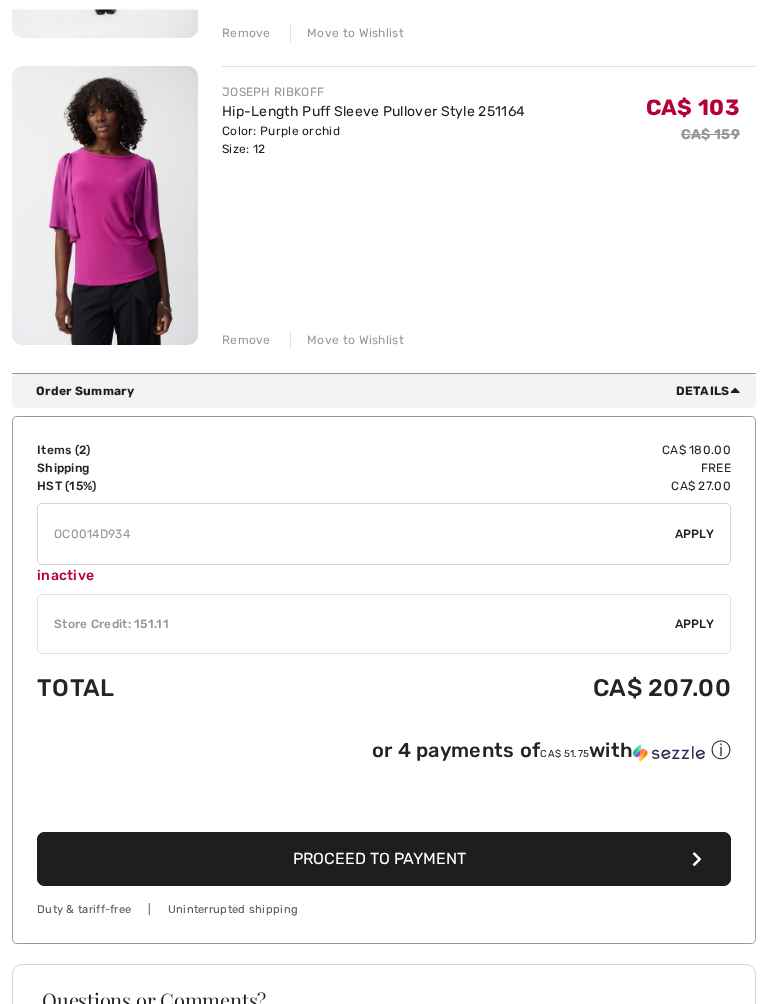 scroll, scrollTop: 537, scrollLeft: 0, axis: vertical 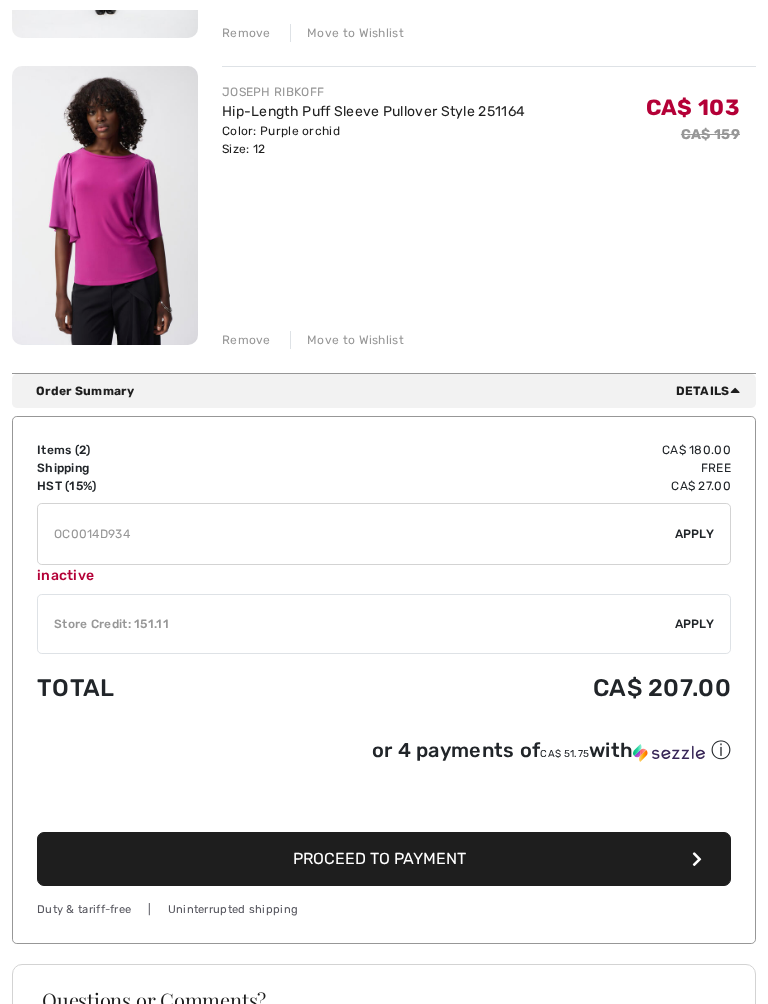 click on "Proceed to Payment" at bounding box center (379, 858) 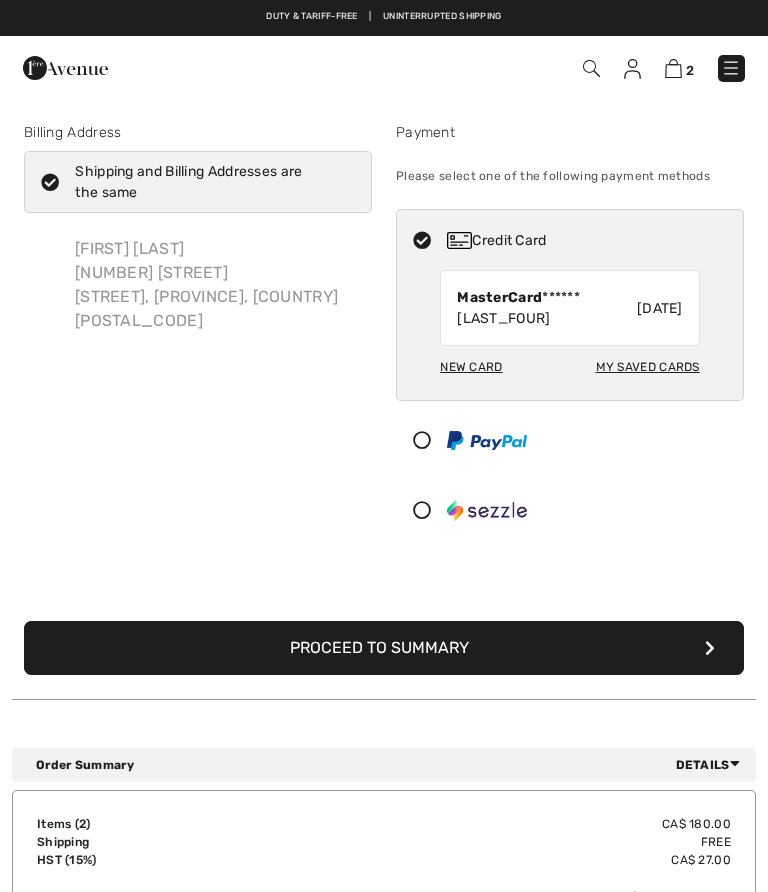 scroll, scrollTop: 0, scrollLeft: 0, axis: both 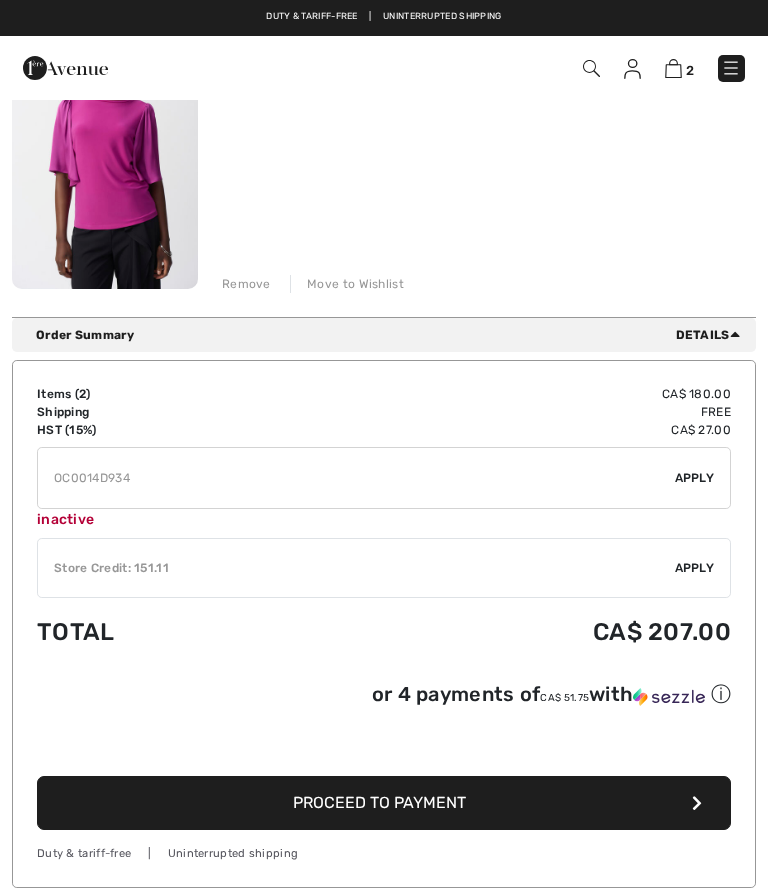 click on "Apply" at bounding box center (695, 568) 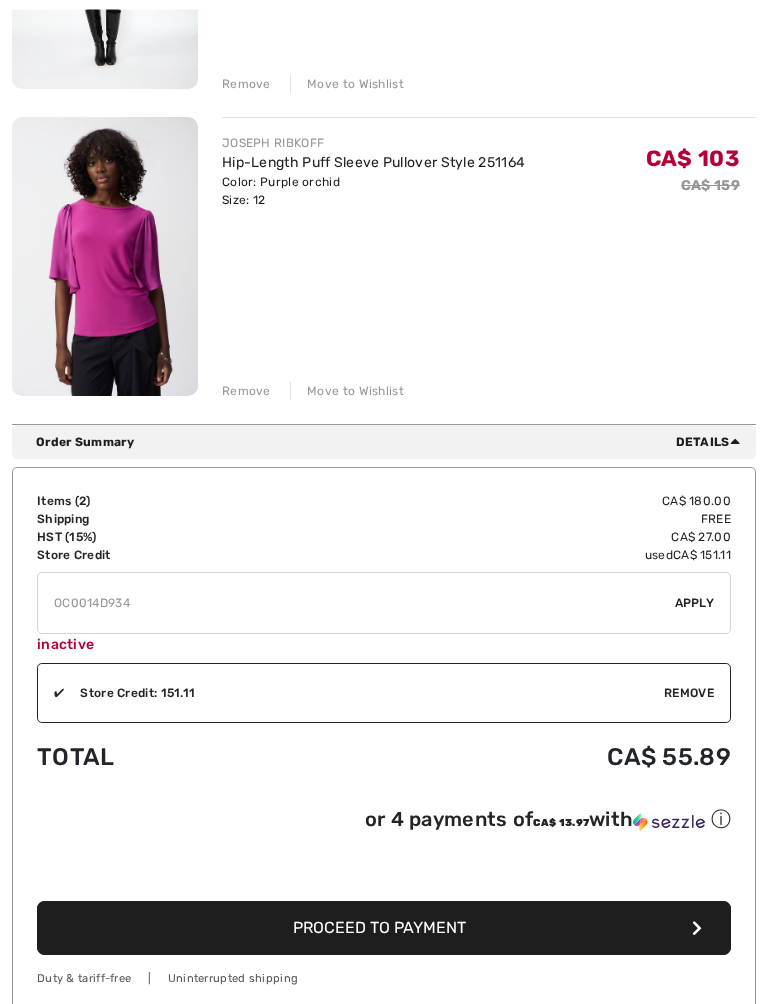 scroll, scrollTop: 486, scrollLeft: 0, axis: vertical 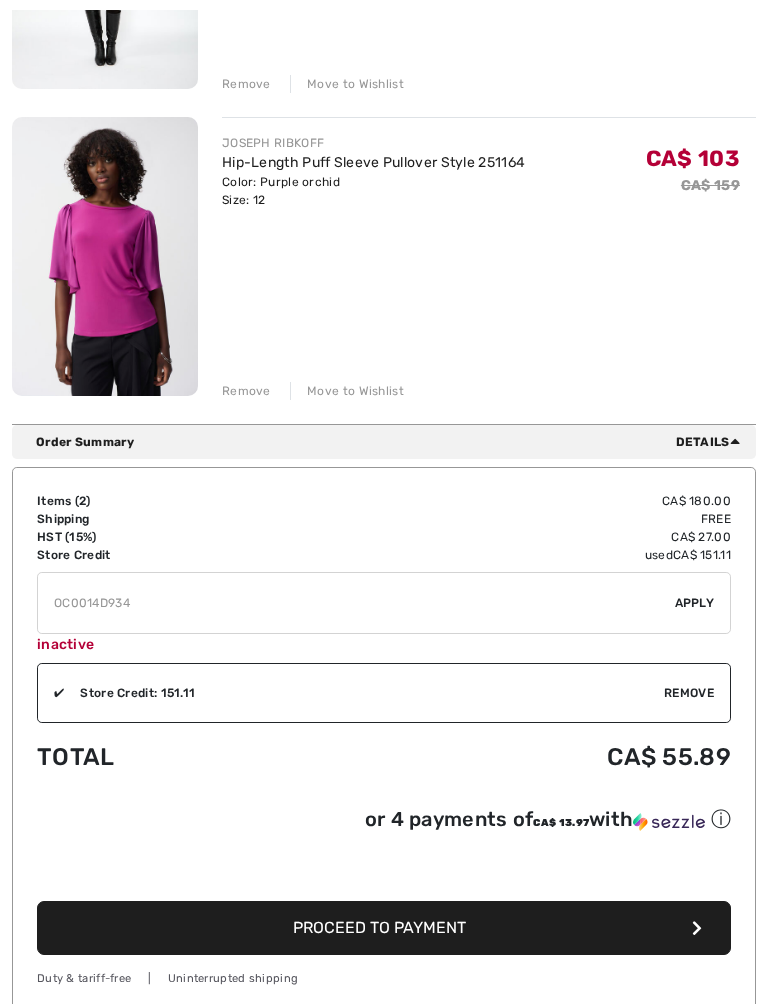 click on "Remove" at bounding box center [689, 693] 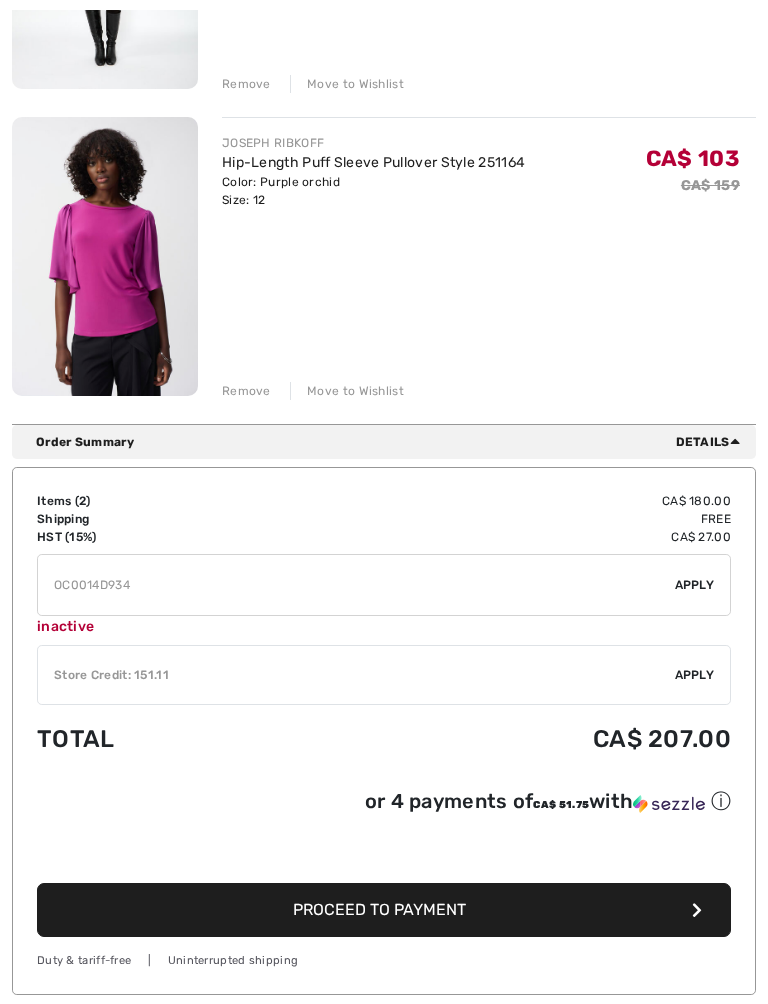 click on "Remove" at bounding box center [246, 391] 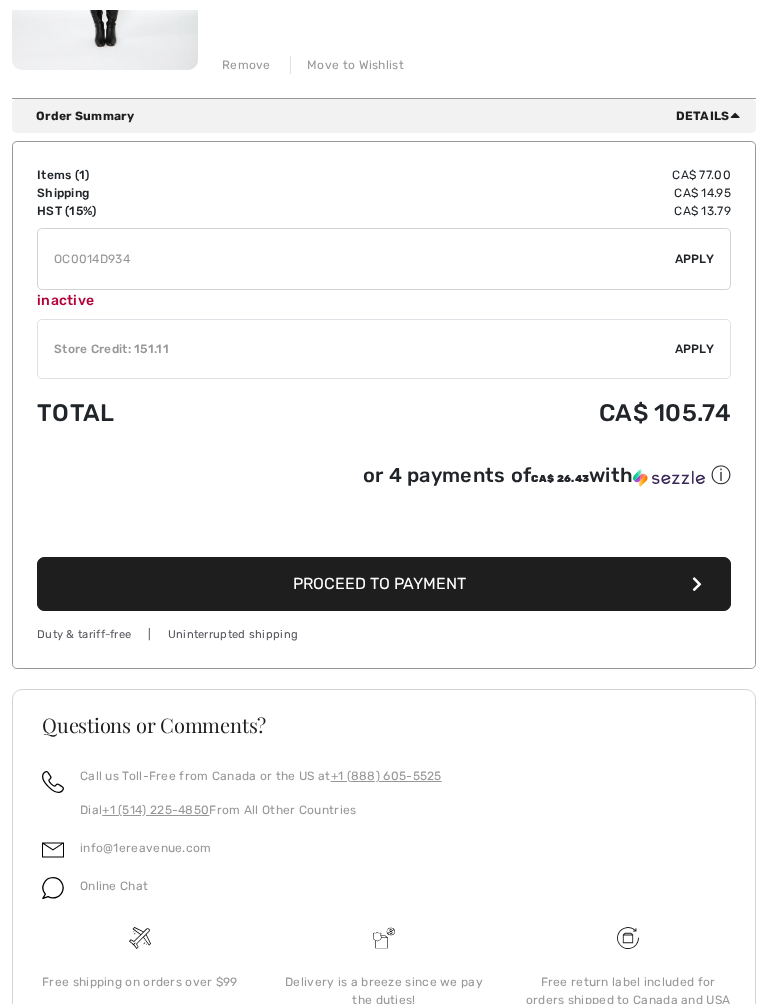 click on "Remove" at bounding box center [246, 65] 